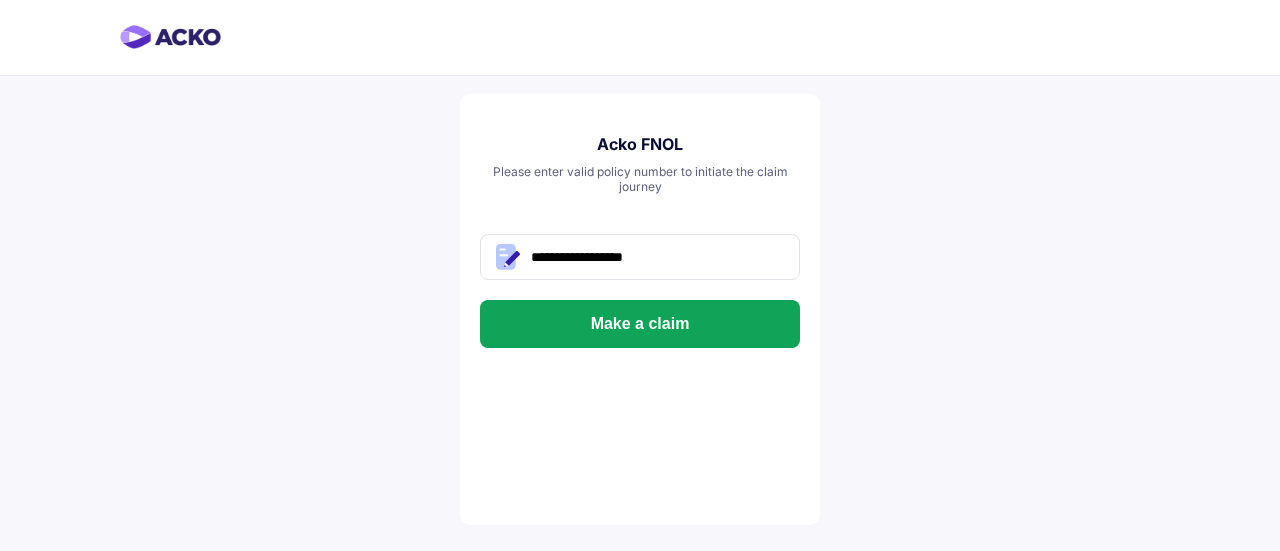 type on "**********" 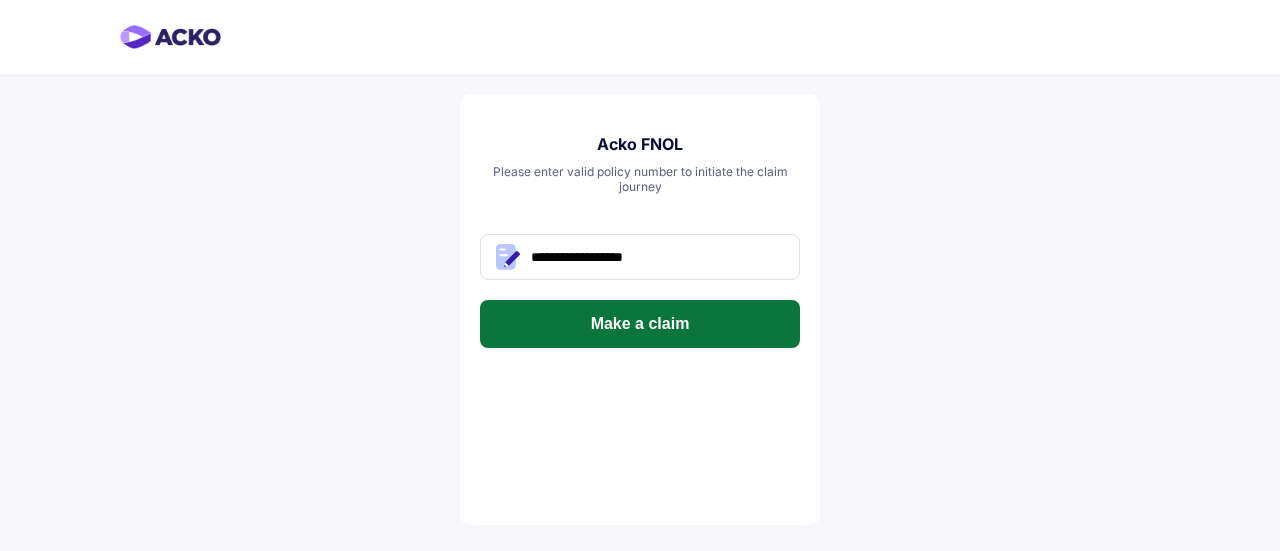 click on "Make a claim" at bounding box center (640, 324) 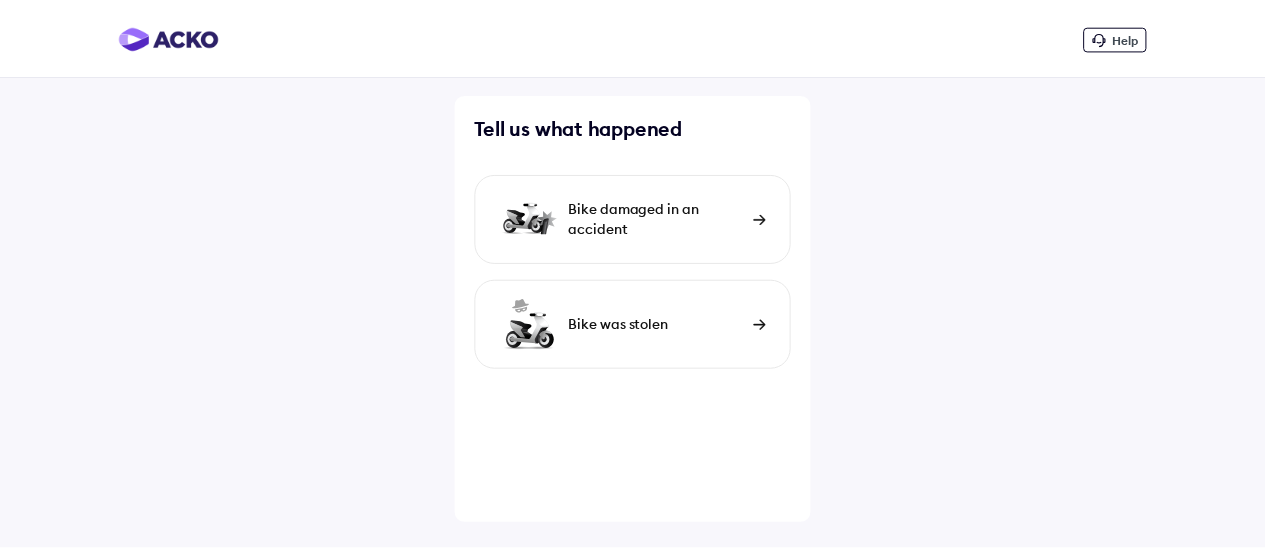 scroll, scrollTop: 0, scrollLeft: 0, axis: both 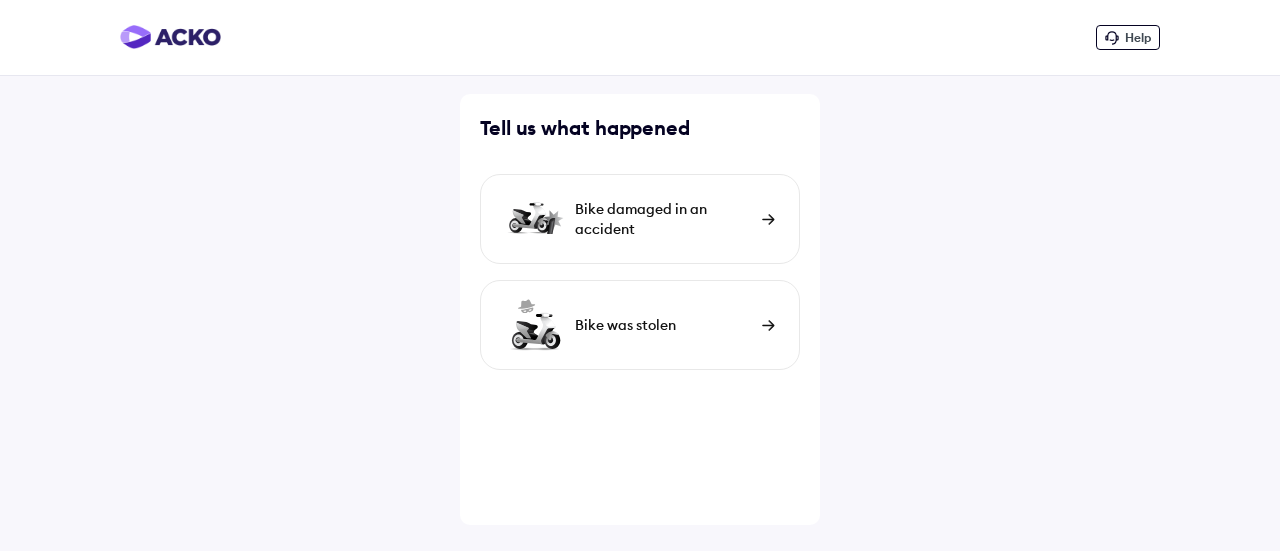 click on "Bike damaged in an accident" at bounding box center (663, 219) 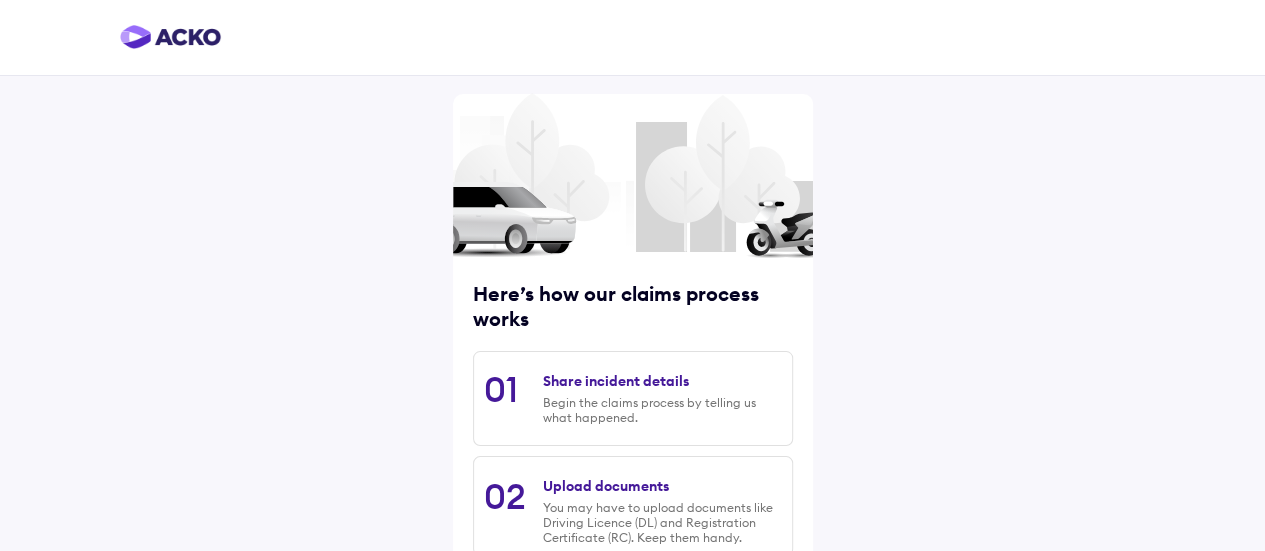 click on "Begin the claims process by telling us what happened." at bounding box center [662, 410] 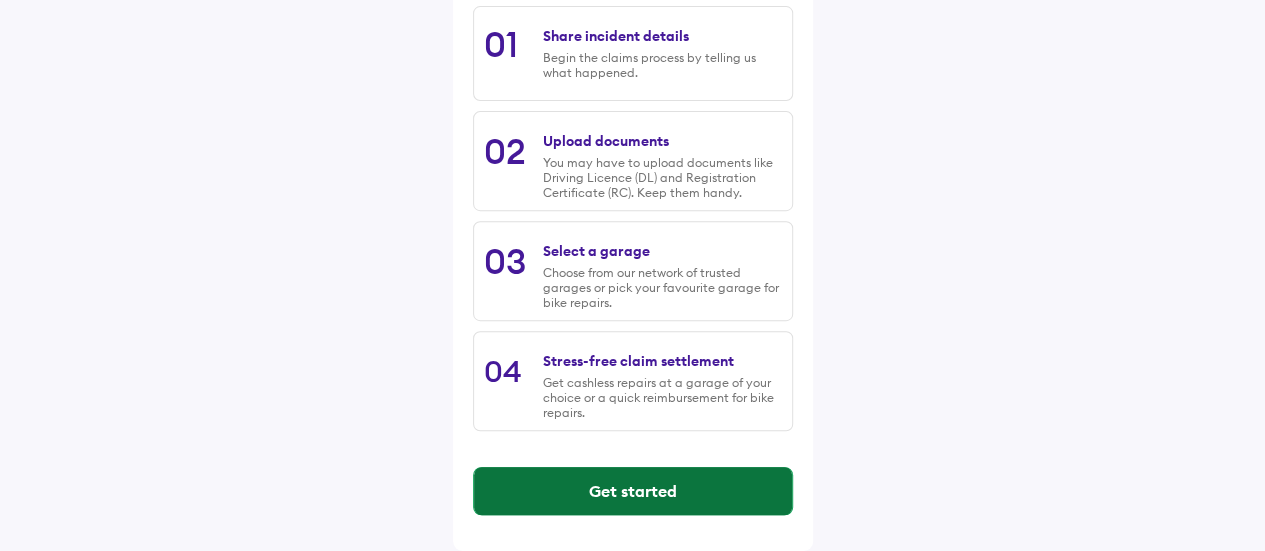 click on "Get started" at bounding box center [633, 491] 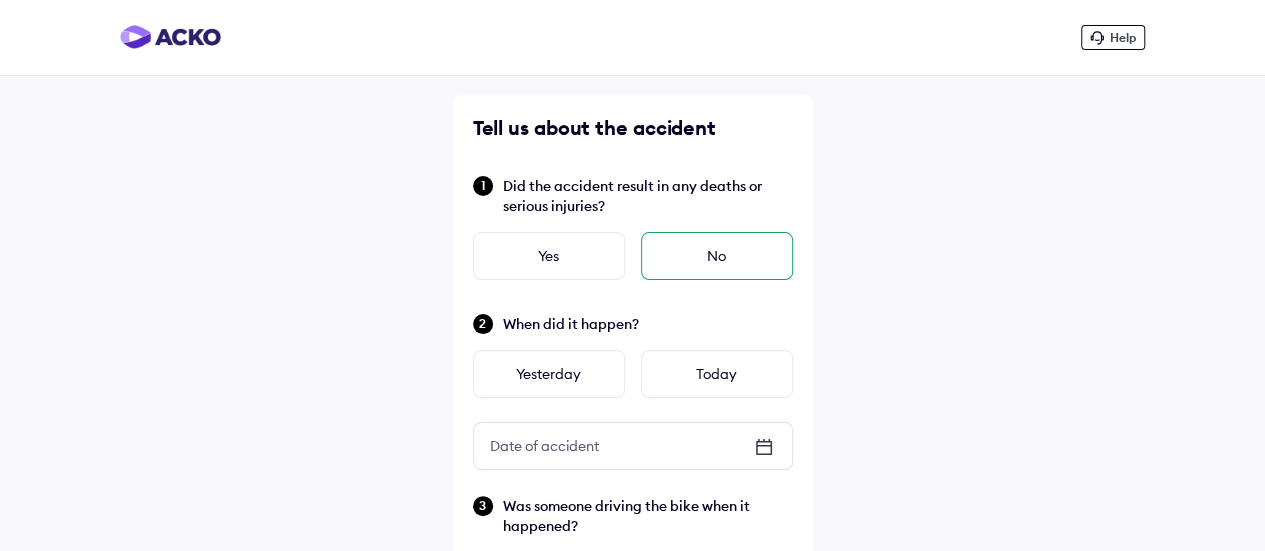 click on "No" at bounding box center [717, 256] 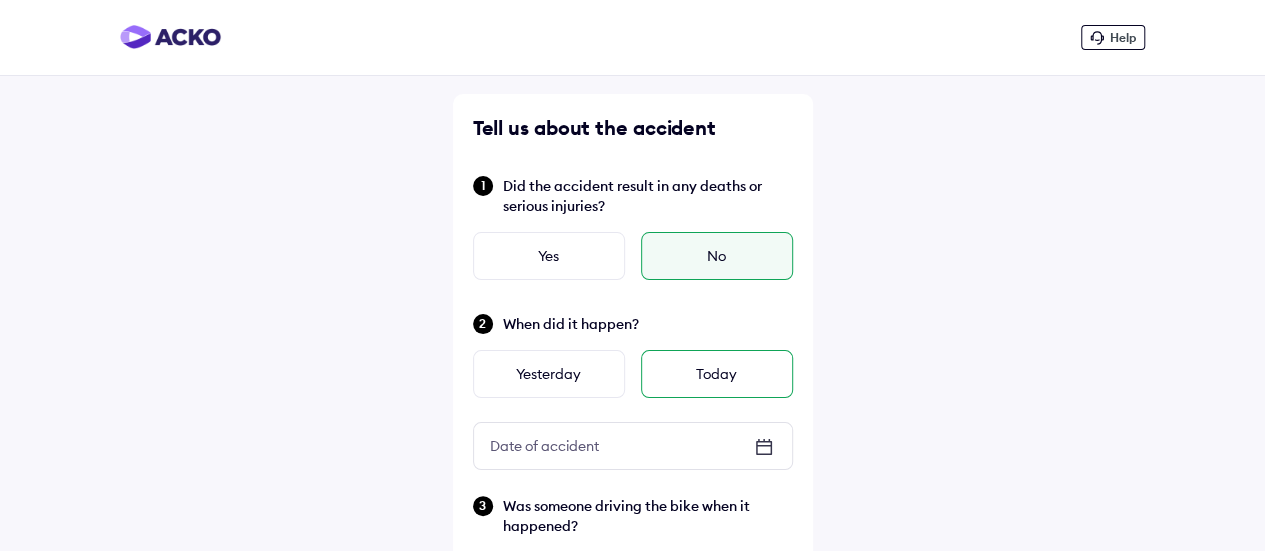 click on "Today" at bounding box center (717, 374) 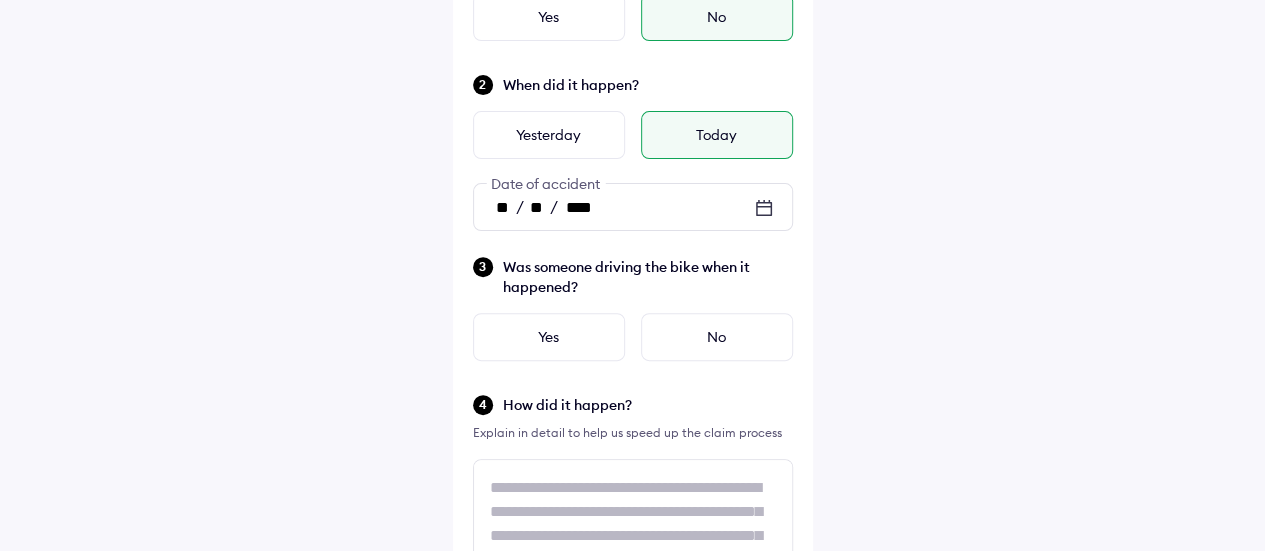scroll, scrollTop: 250, scrollLeft: 0, axis: vertical 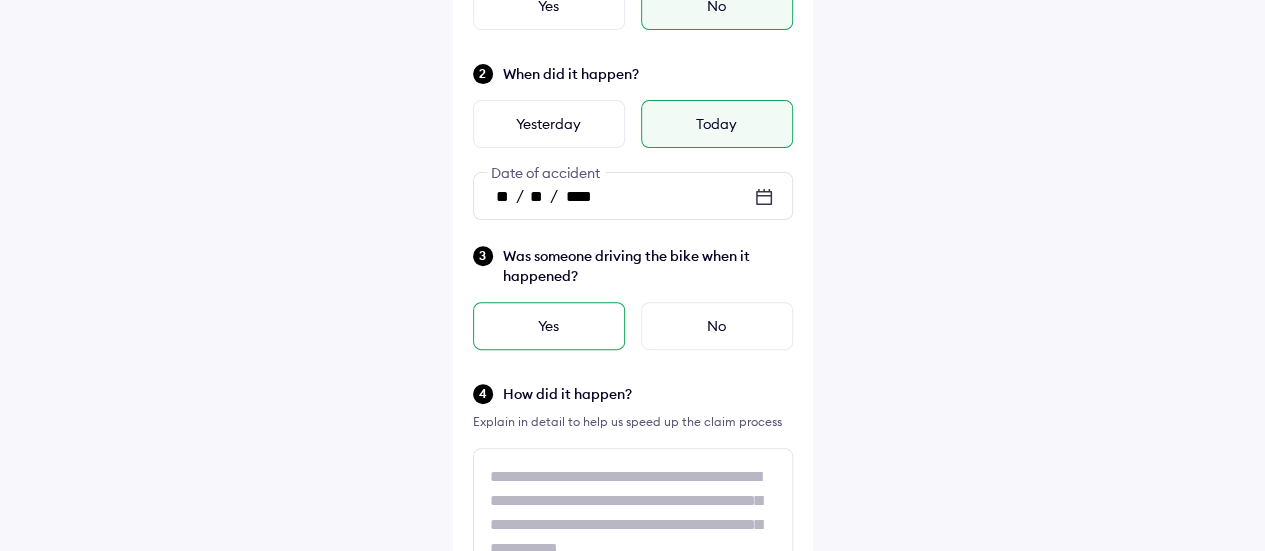 click on "Yes" at bounding box center (549, 326) 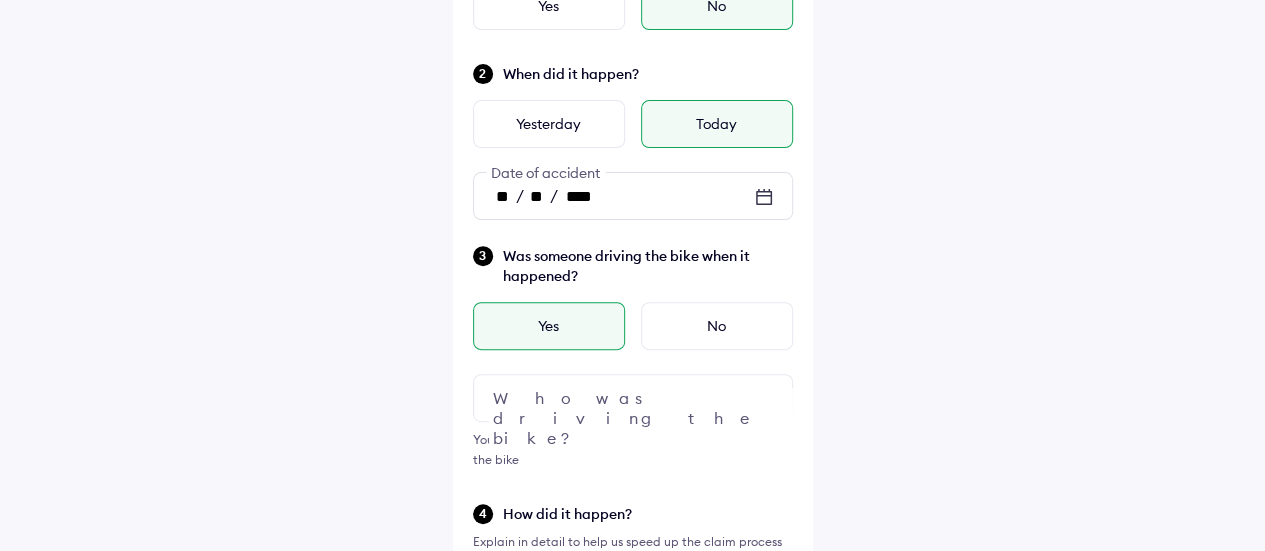 click at bounding box center [633, 398] 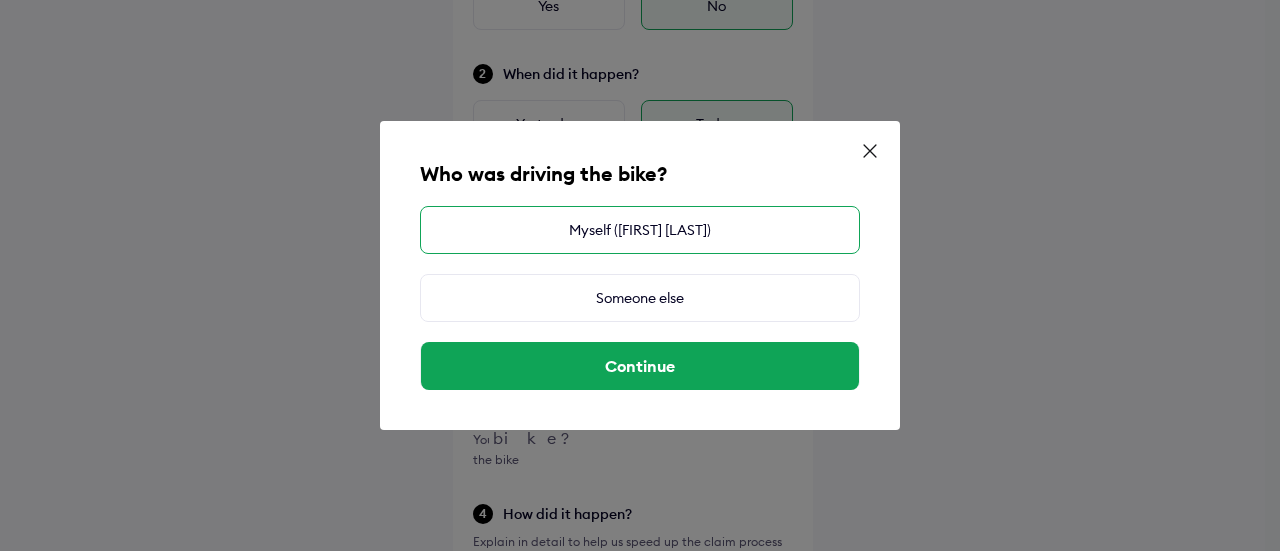 click on "Myself (ARJUN GANACHARI)" at bounding box center (640, 230) 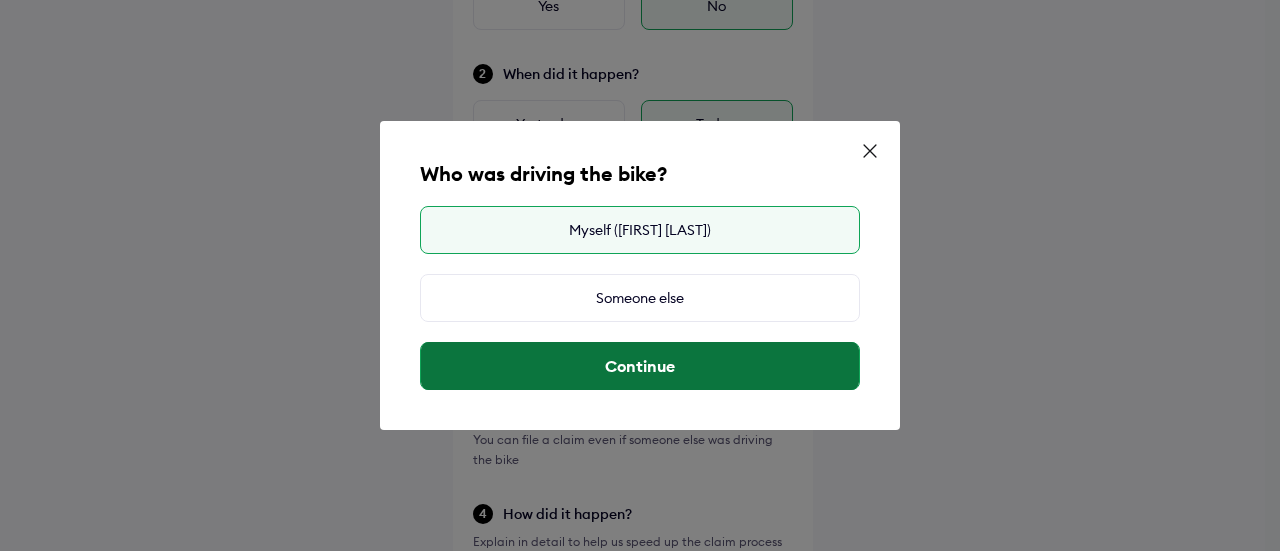 click on "Continue" at bounding box center (640, 366) 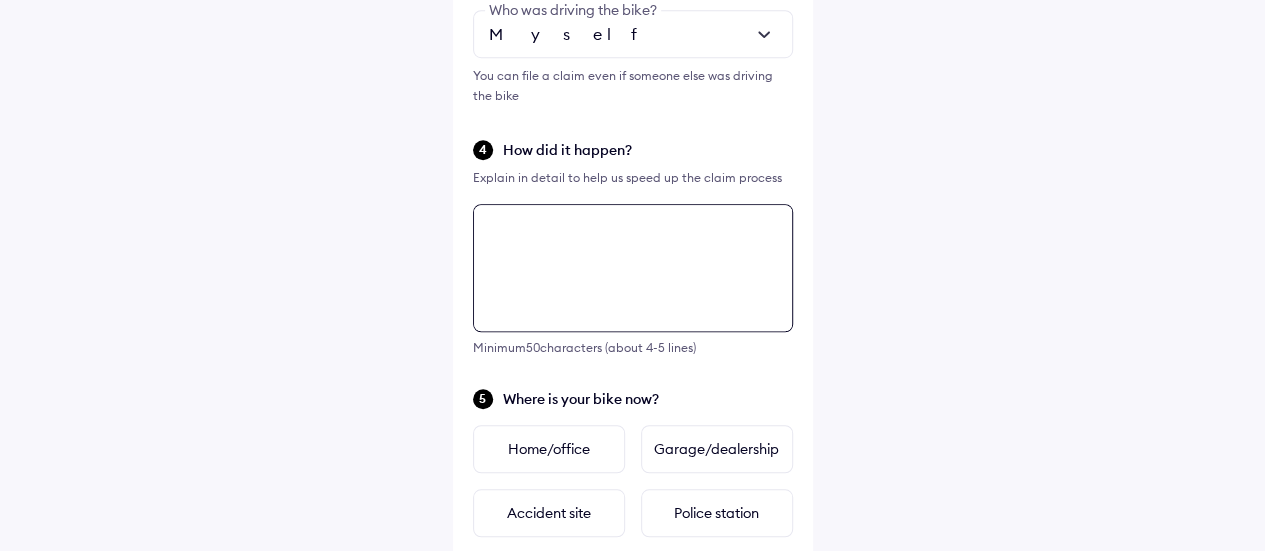 click at bounding box center (633, 268) 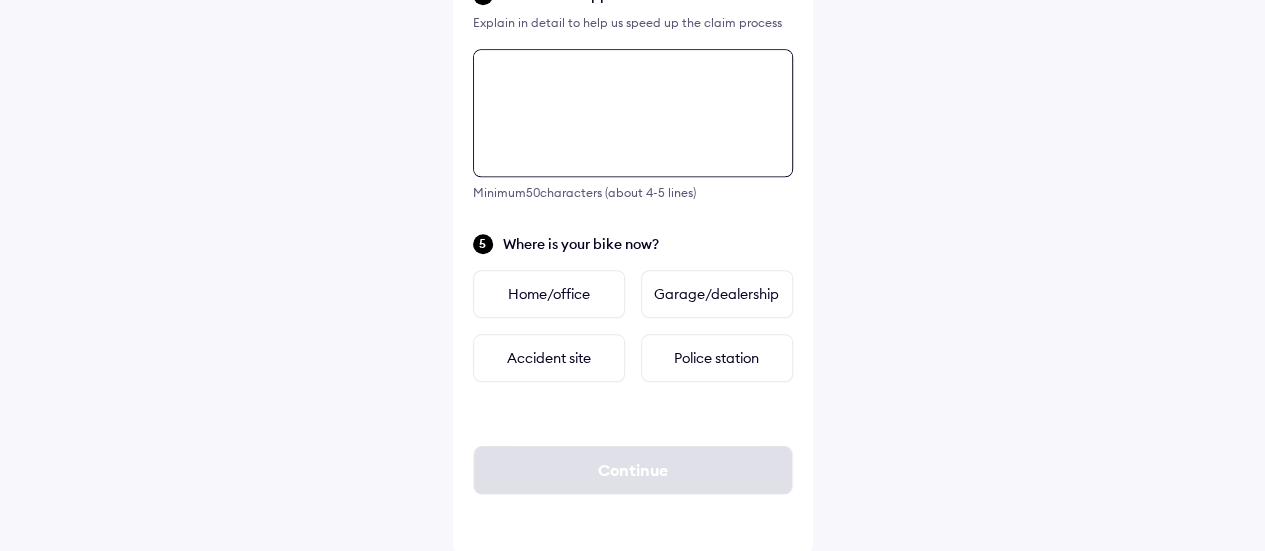 scroll, scrollTop: 772, scrollLeft: 0, axis: vertical 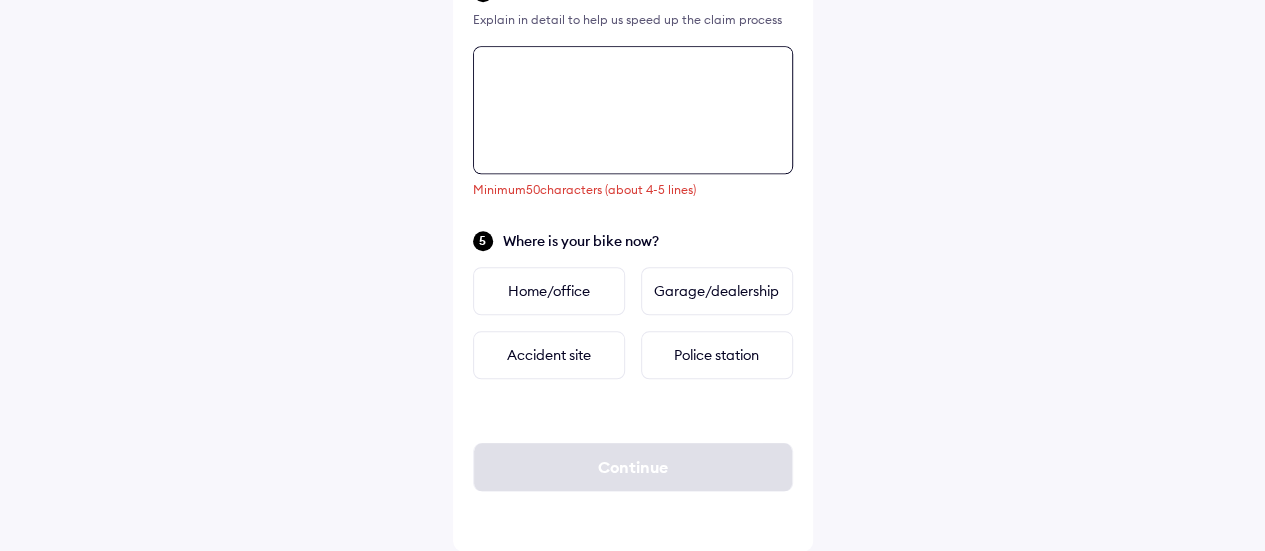 paste on "**********" 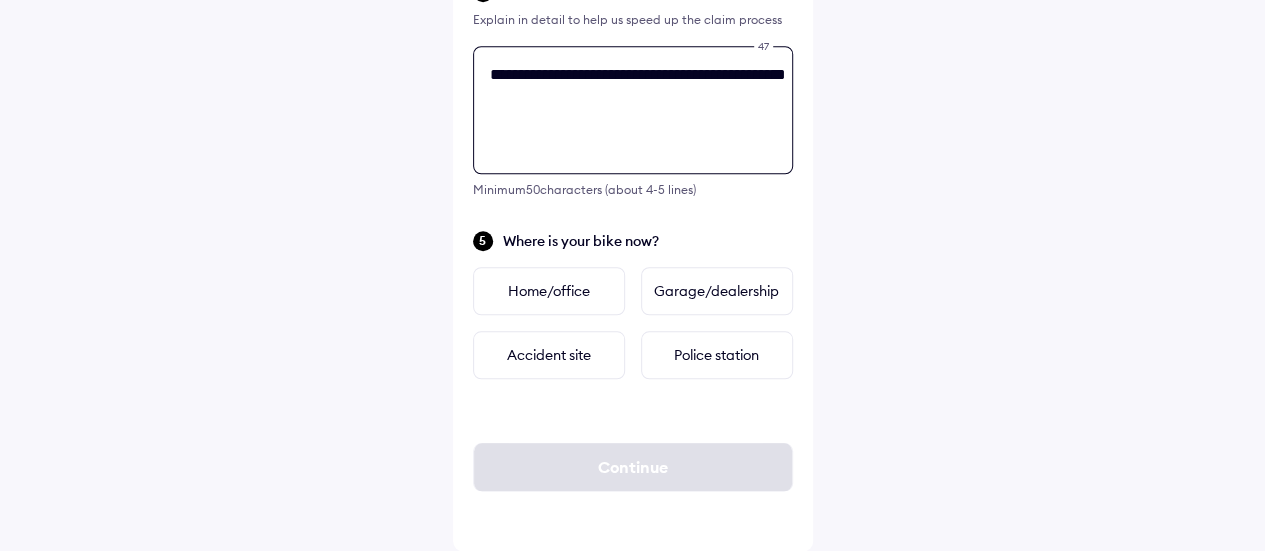 click on "**********" at bounding box center (633, 110) 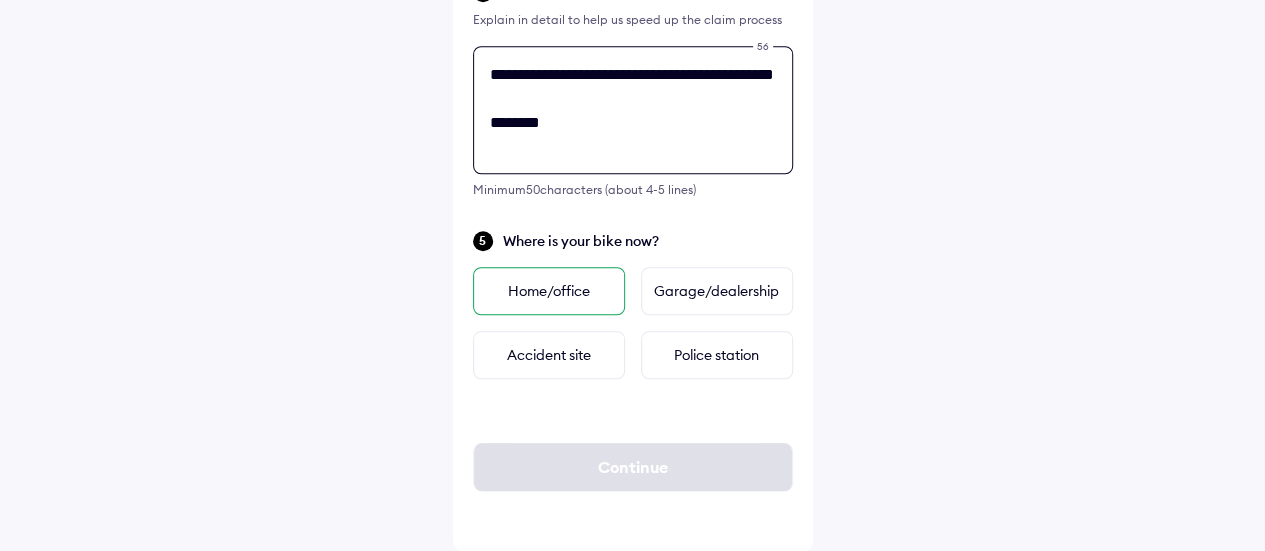 type on "**********" 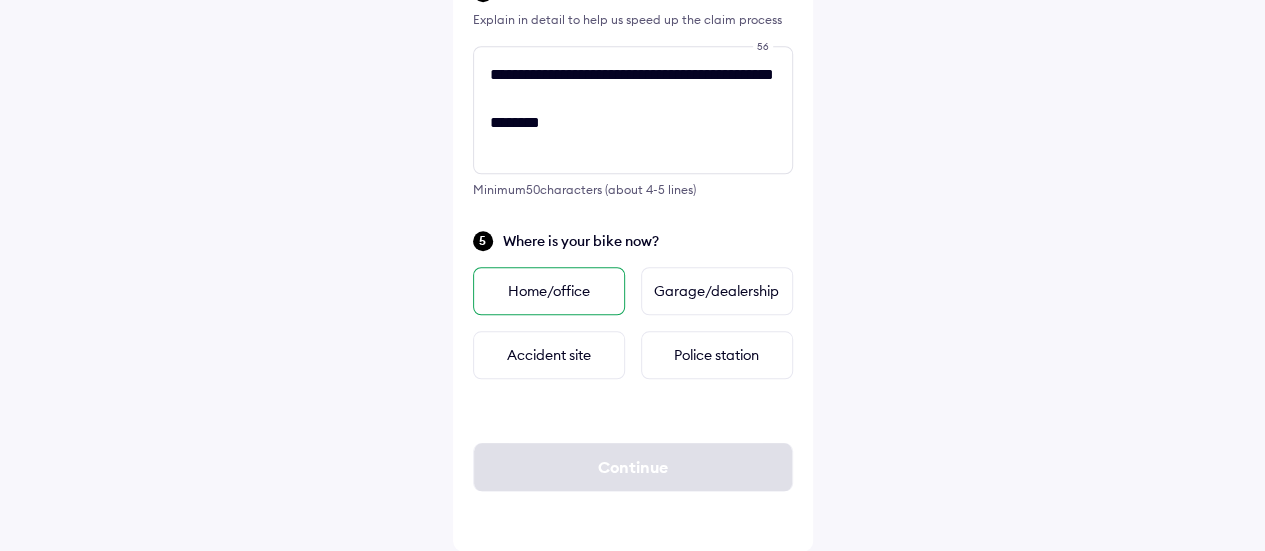 click on "Home/office" at bounding box center (549, 291) 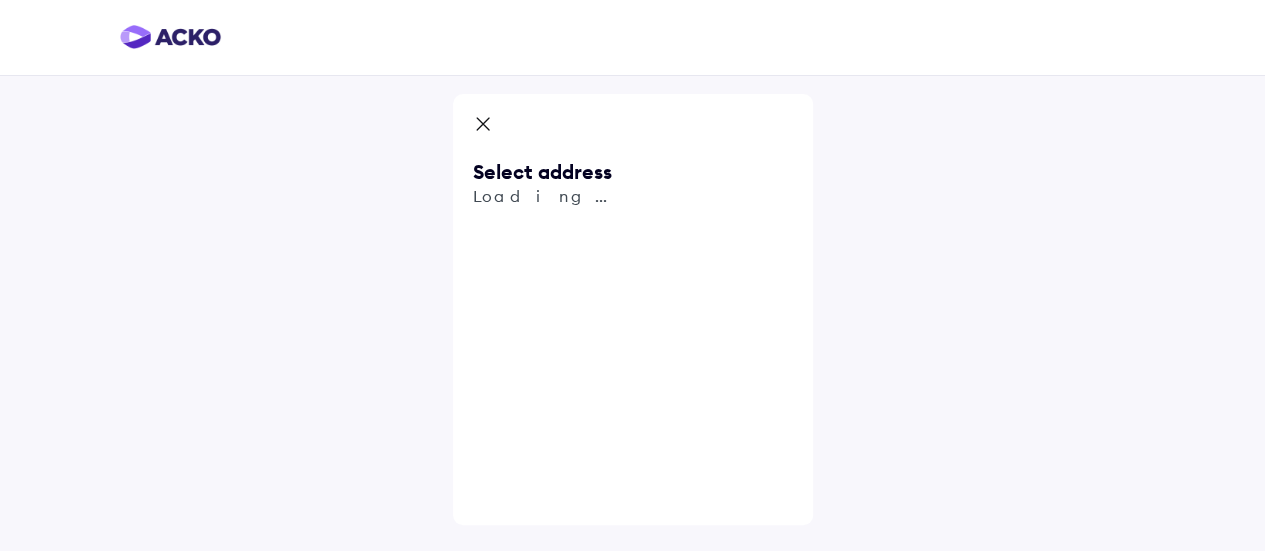 scroll, scrollTop: 0, scrollLeft: 0, axis: both 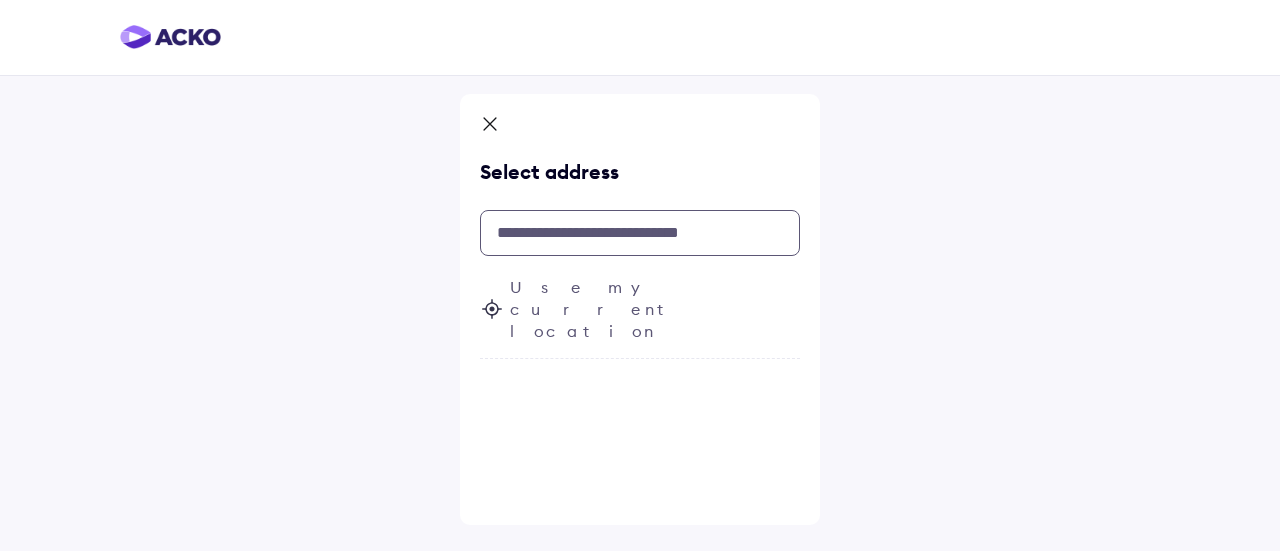 click at bounding box center [640, 233] 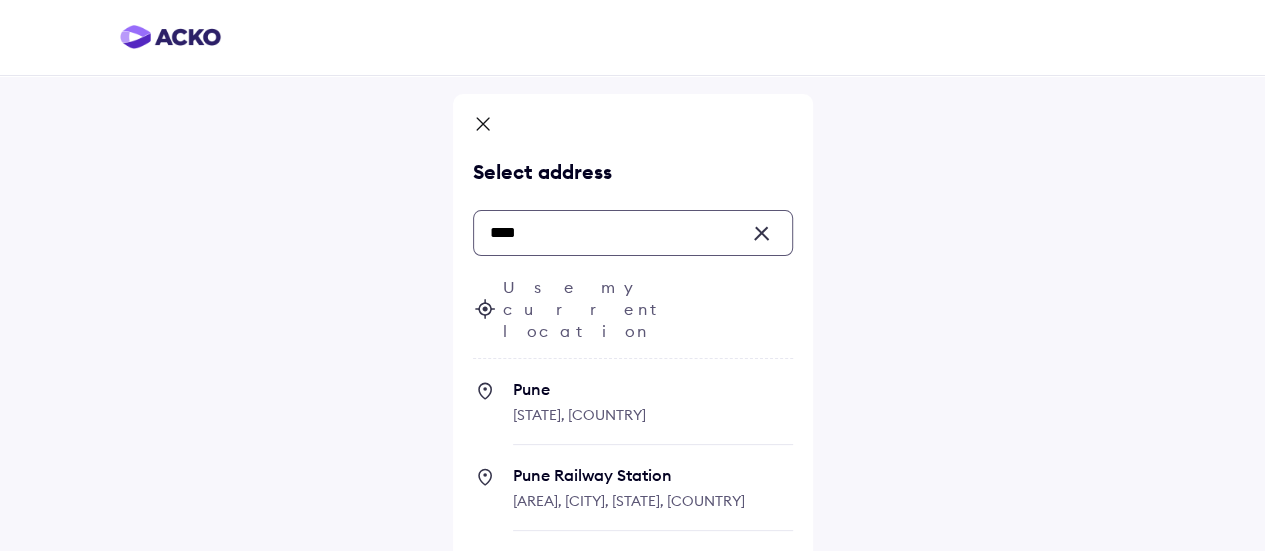 click on "Pune" at bounding box center (653, 389) 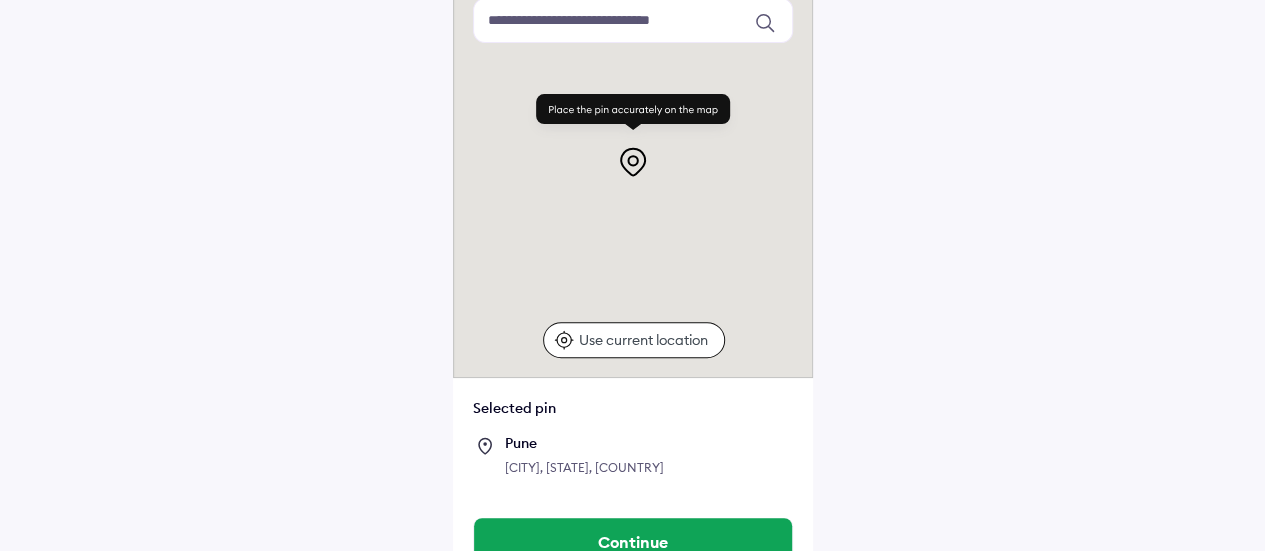 scroll, scrollTop: 206, scrollLeft: 0, axis: vertical 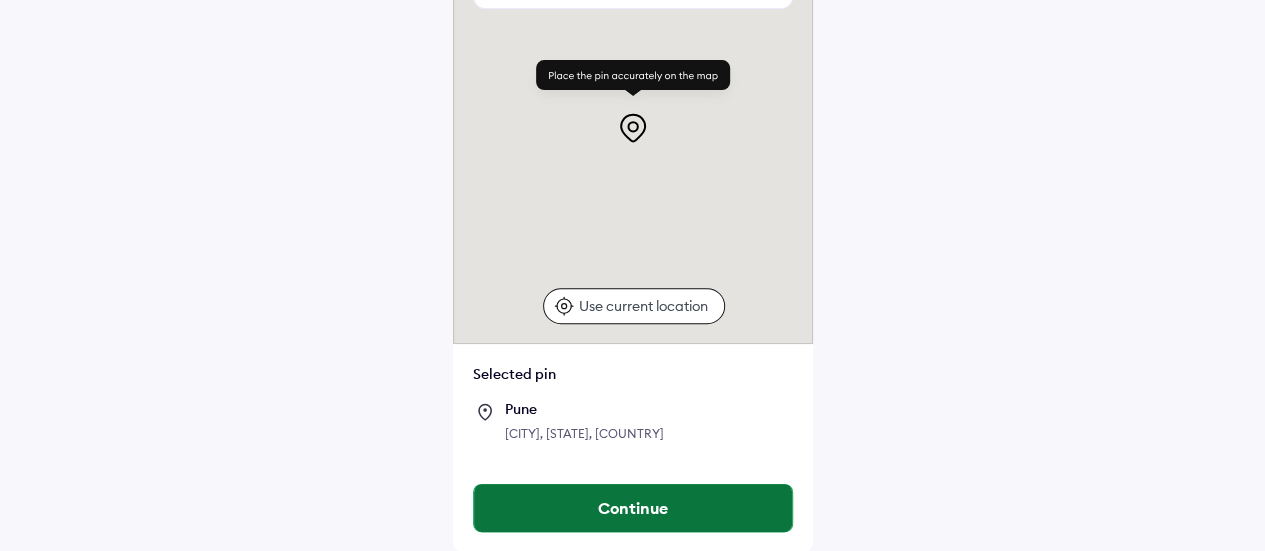 click on "Continue" at bounding box center (633, 508) 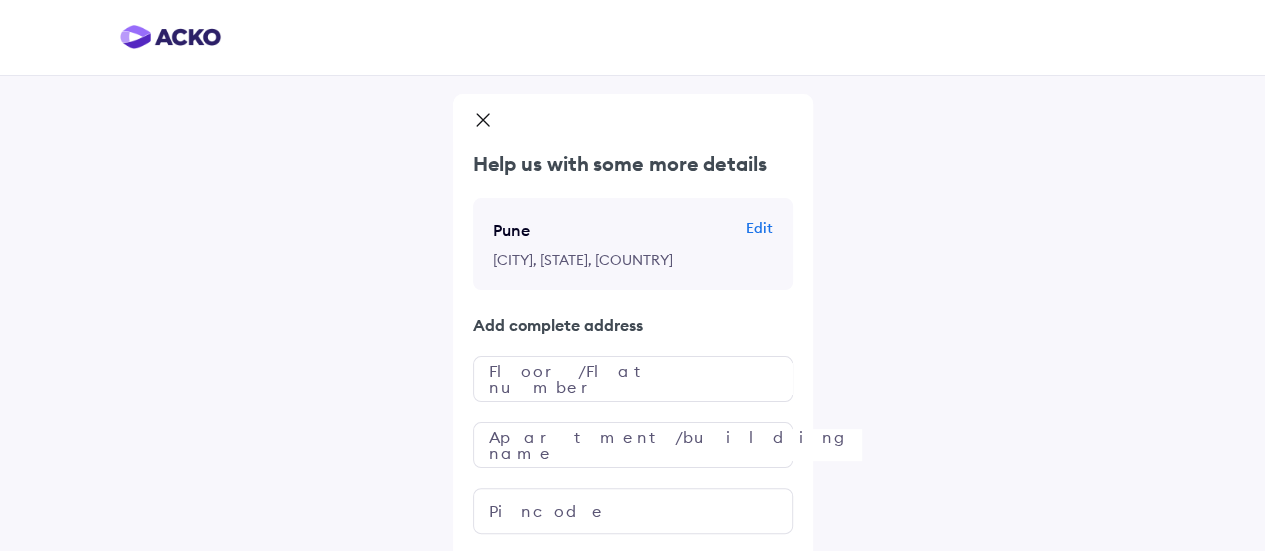 scroll, scrollTop: 132, scrollLeft: 0, axis: vertical 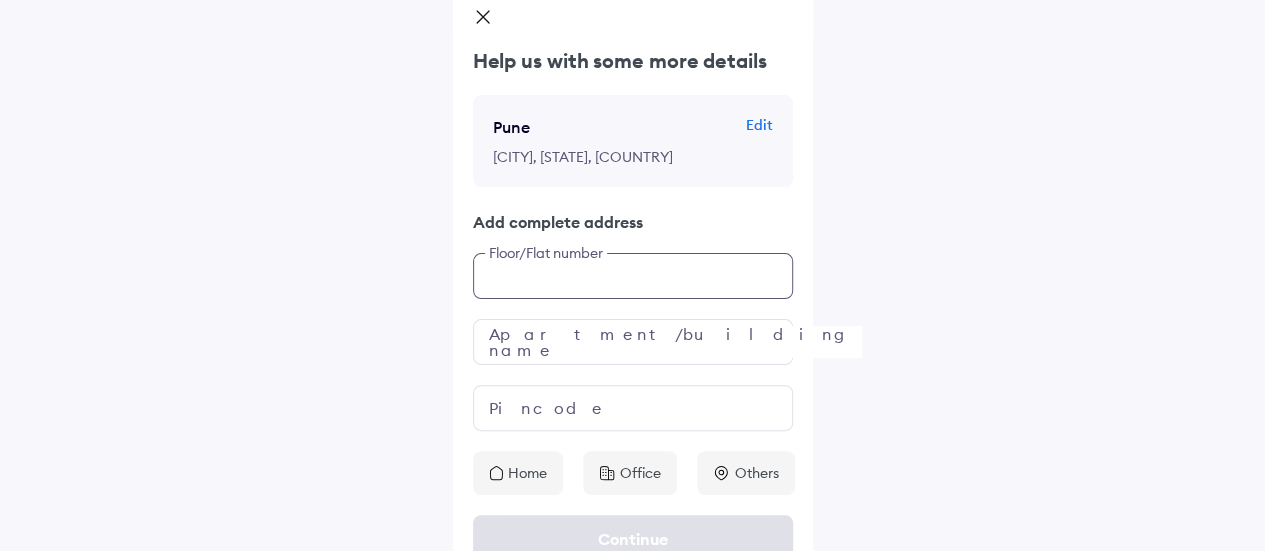 click on "Help us with some more details Pune Edit Pune, Maharashtra, India Add complete address Floor/Flat number Apartment/building name Pincode Home Office Others" 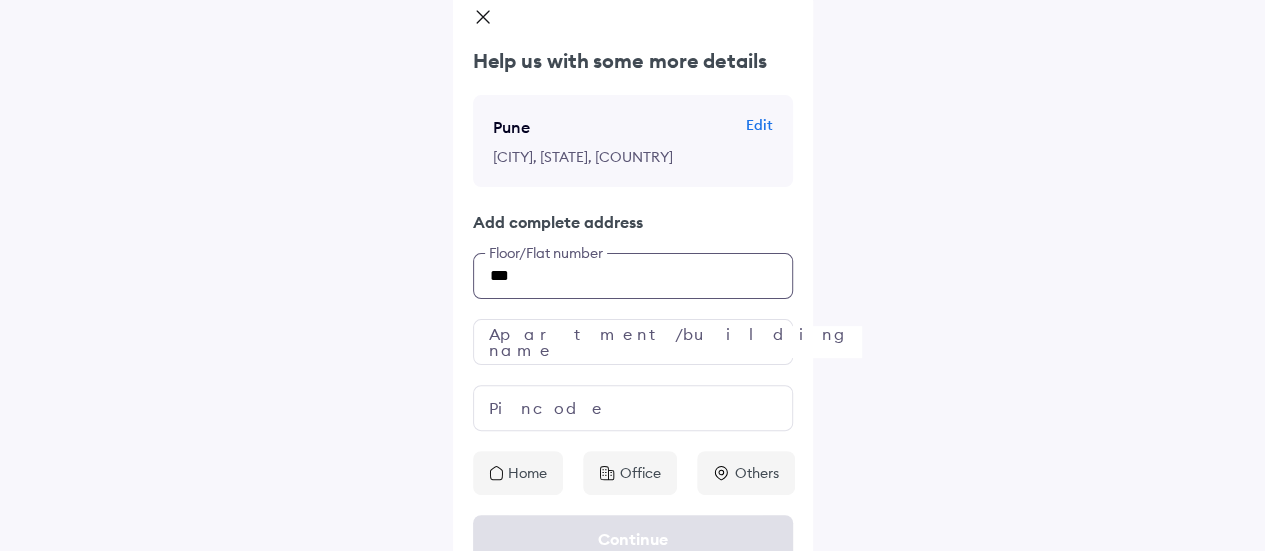 type on "***" 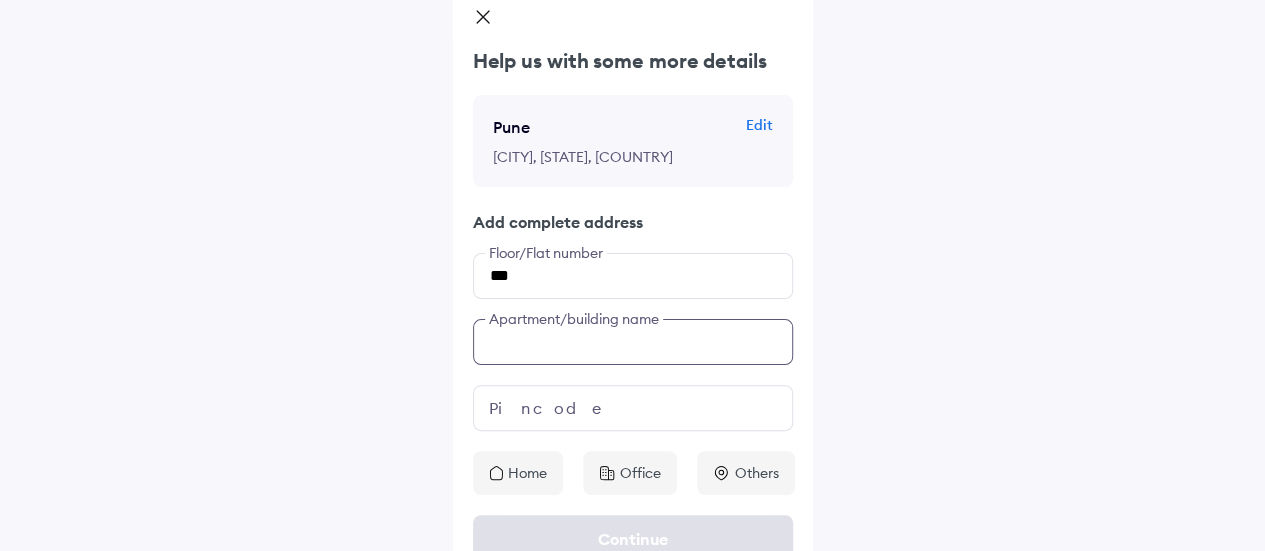 scroll, scrollTop: 132, scrollLeft: 0, axis: vertical 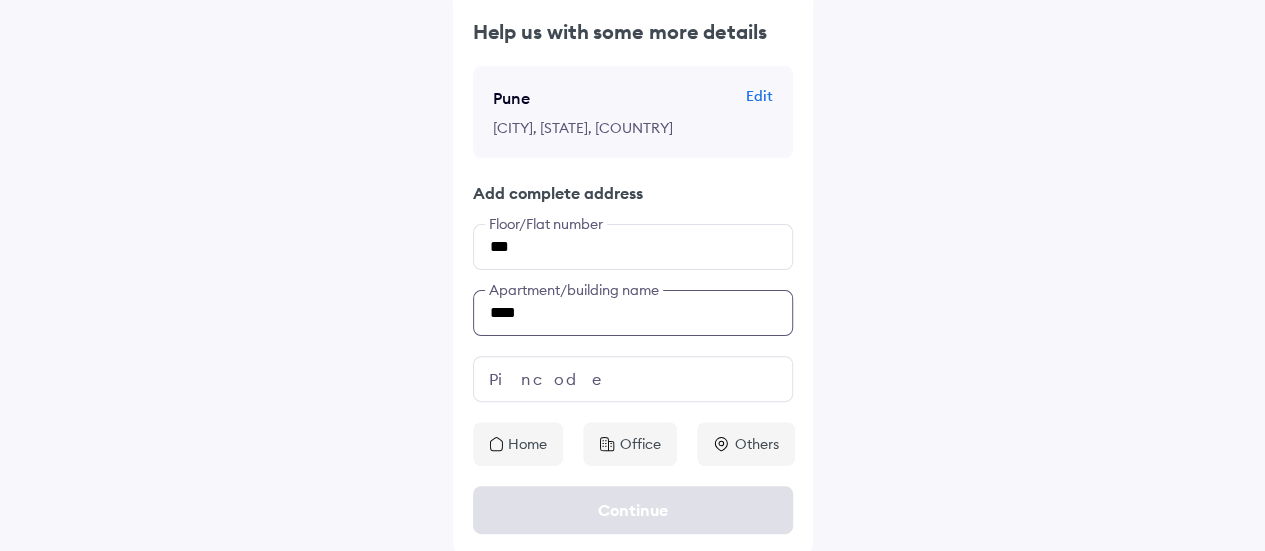 type on "****" 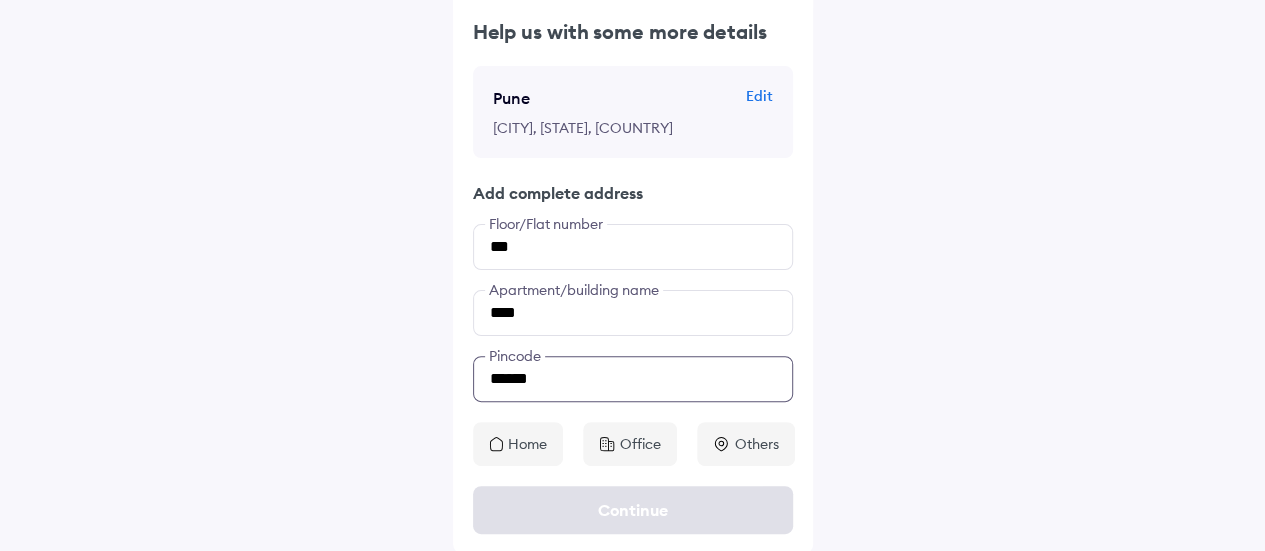 type on "******" 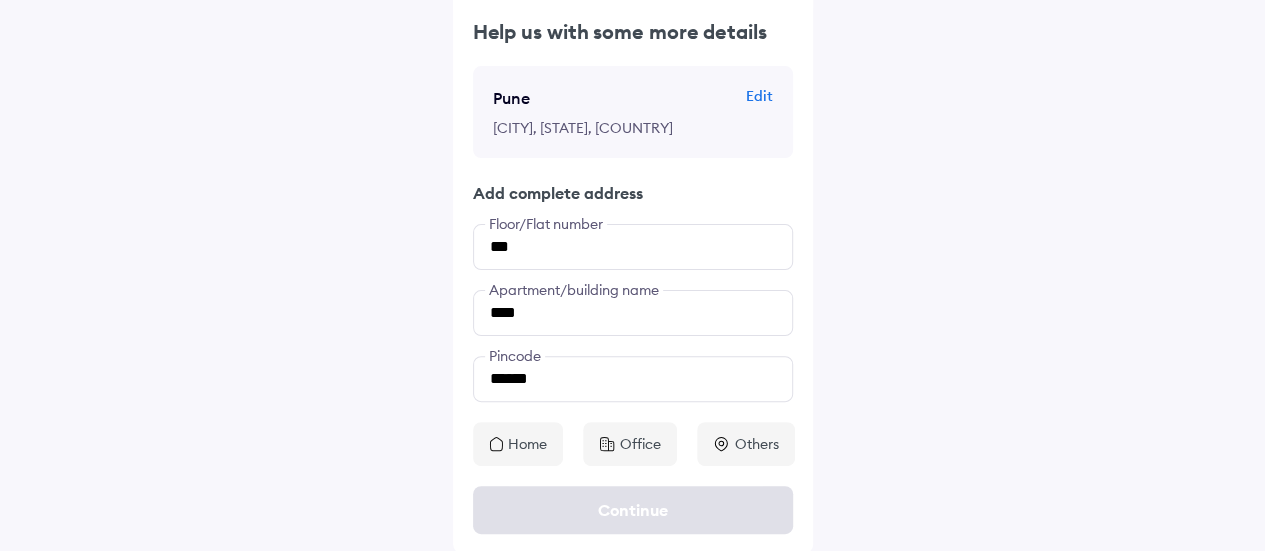 click on "Home" at bounding box center [527, 444] 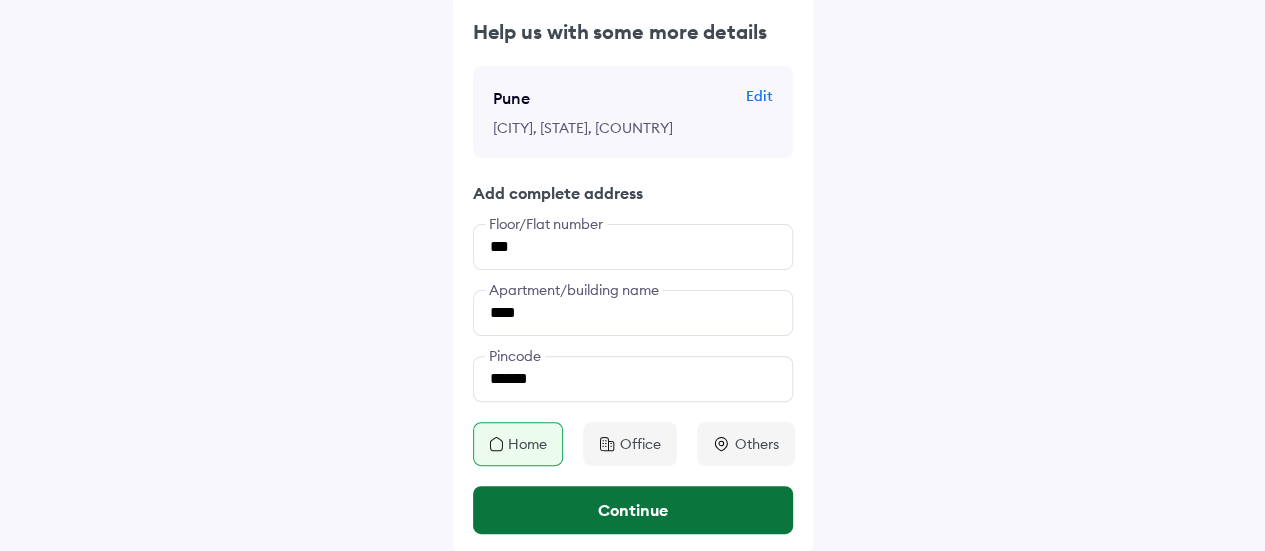 click on "Continue" at bounding box center (633, 510) 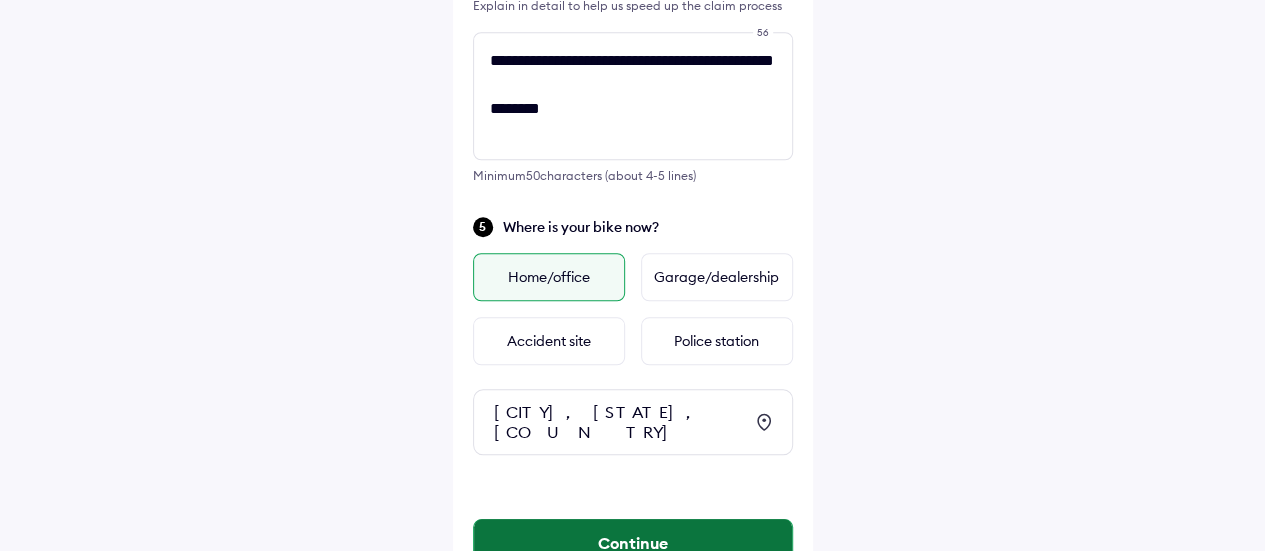scroll, scrollTop: 845, scrollLeft: 0, axis: vertical 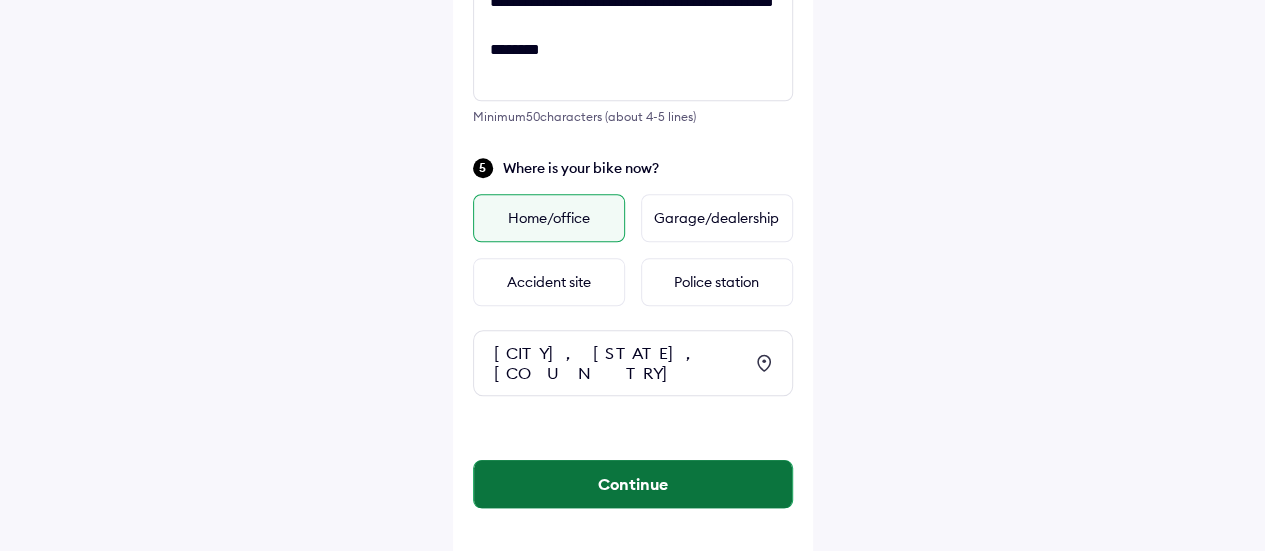 click on "Continue" at bounding box center [633, 484] 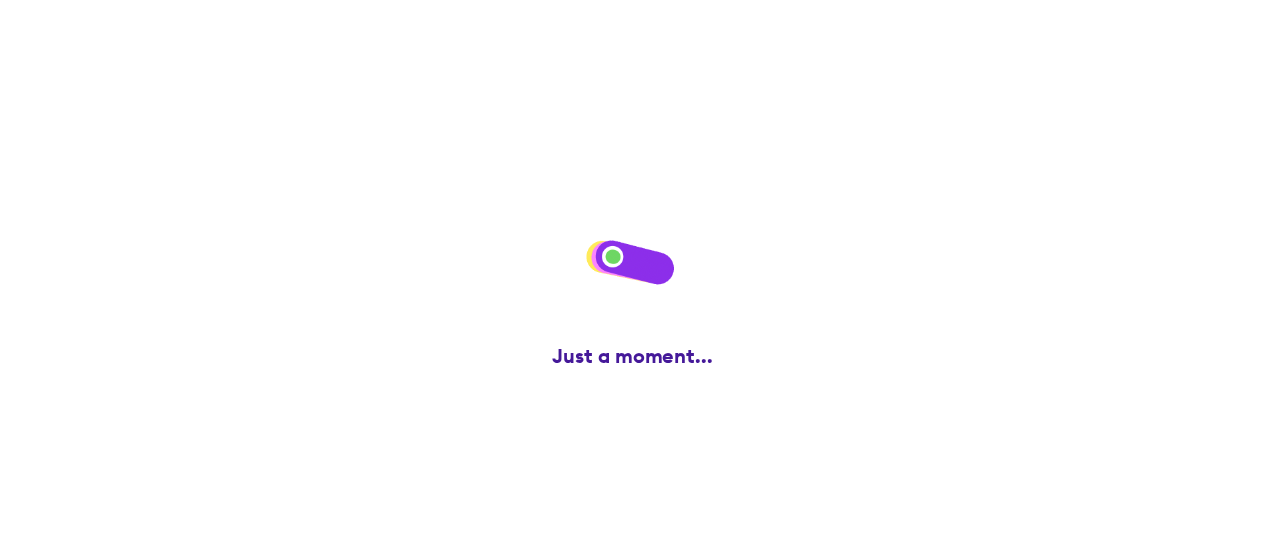scroll, scrollTop: 0, scrollLeft: 0, axis: both 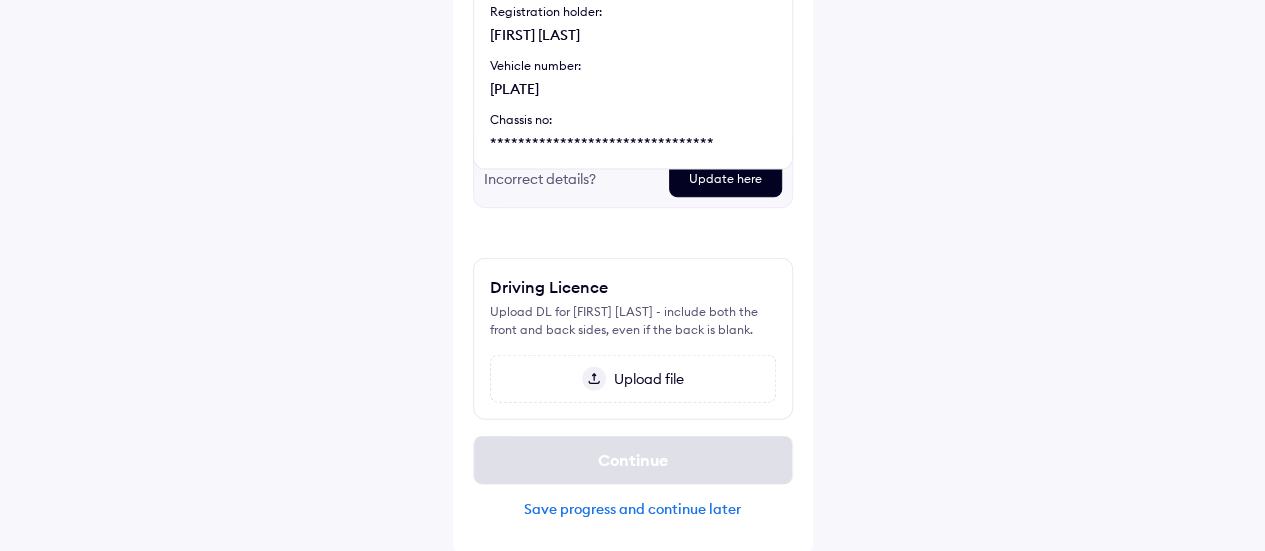 click on "Save progress and continue later" at bounding box center (633, 509) 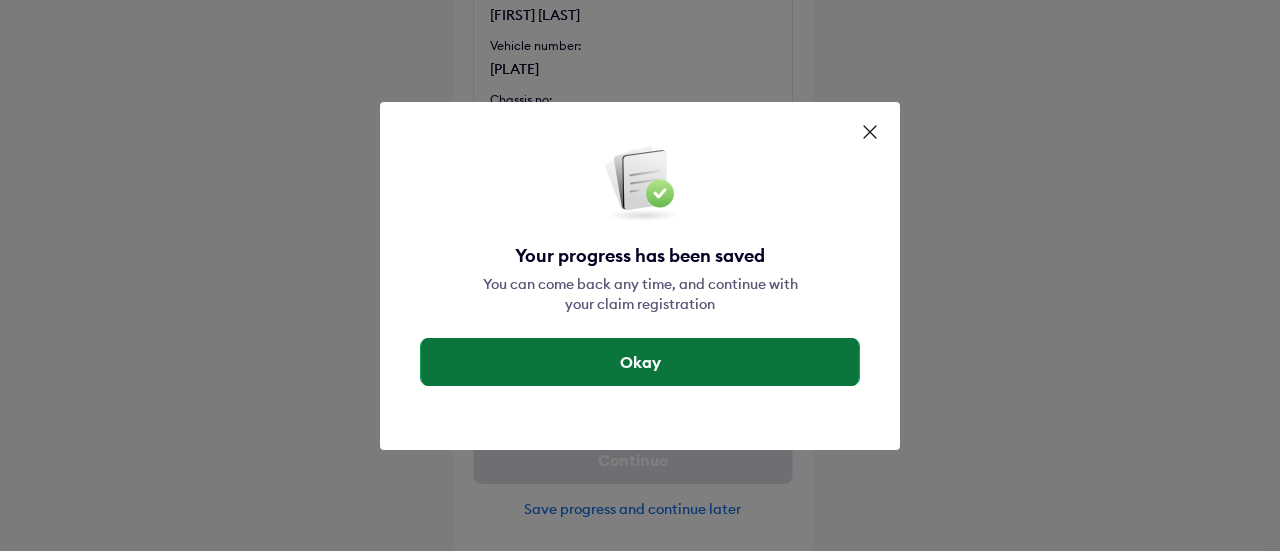 click on "Okay" at bounding box center [640, 362] 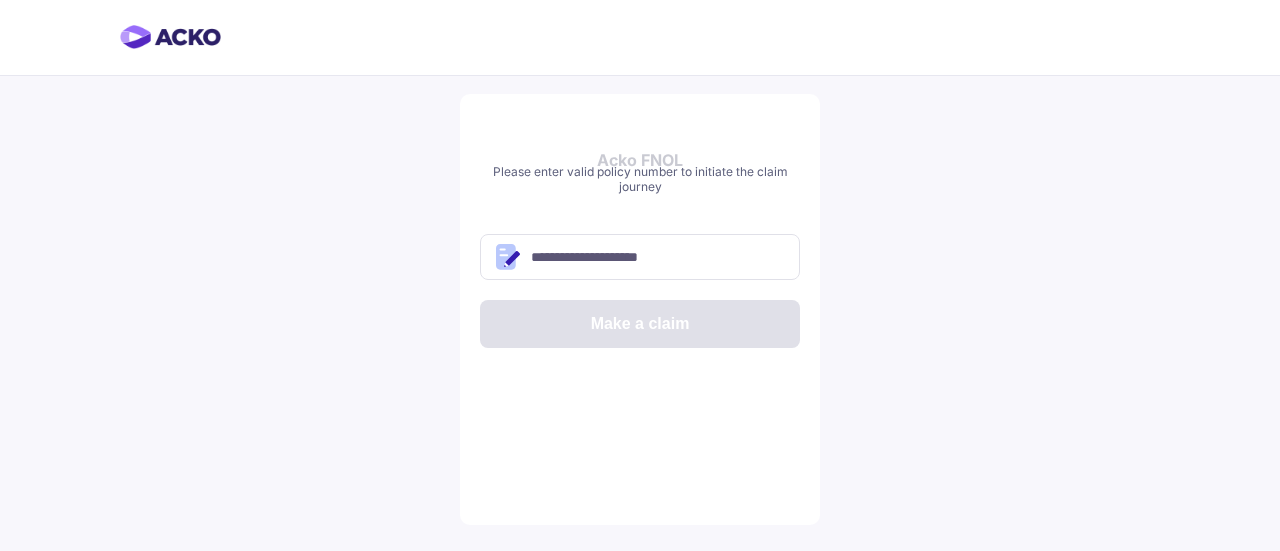 scroll, scrollTop: 0, scrollLeft: 0, axis: both 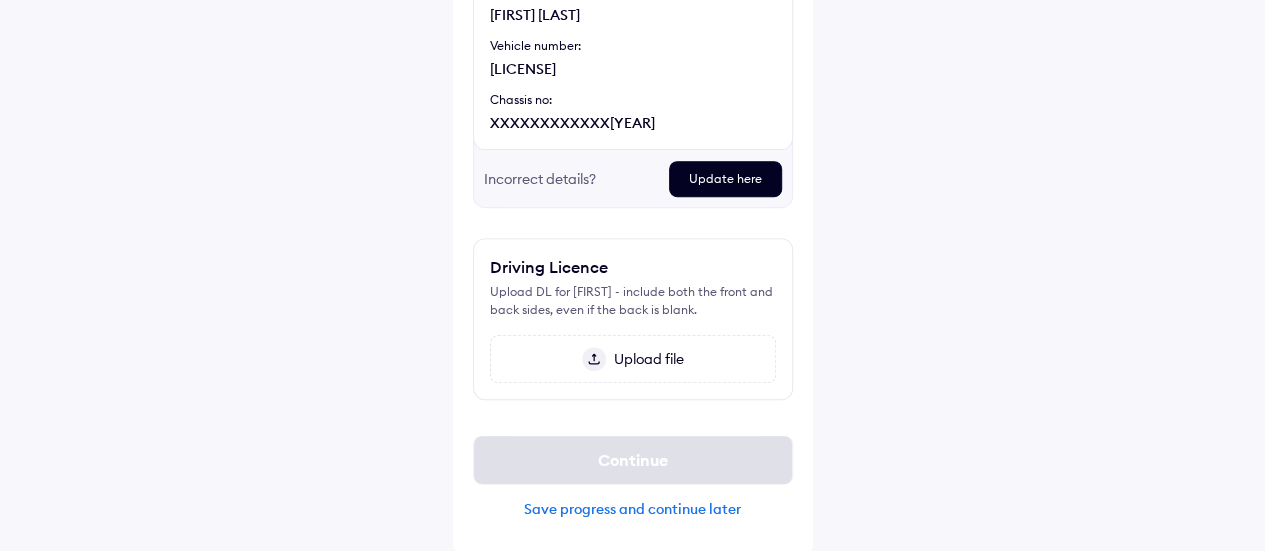 click on "Upload file" at bounding box center (645, 359) 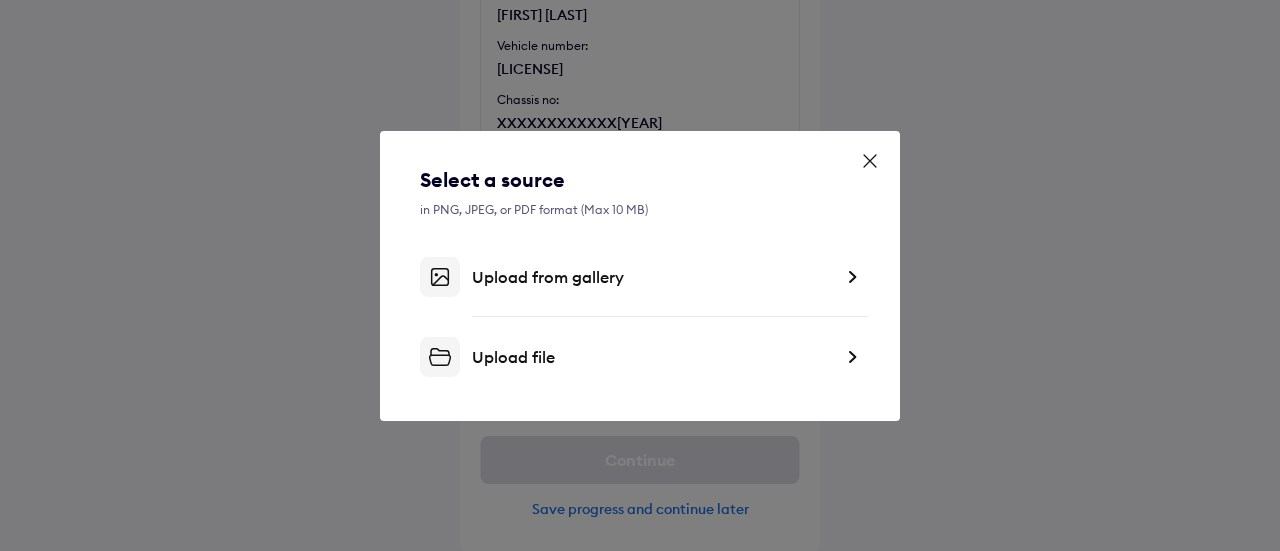 click on "Upload file" at bounding box center [652, 357] 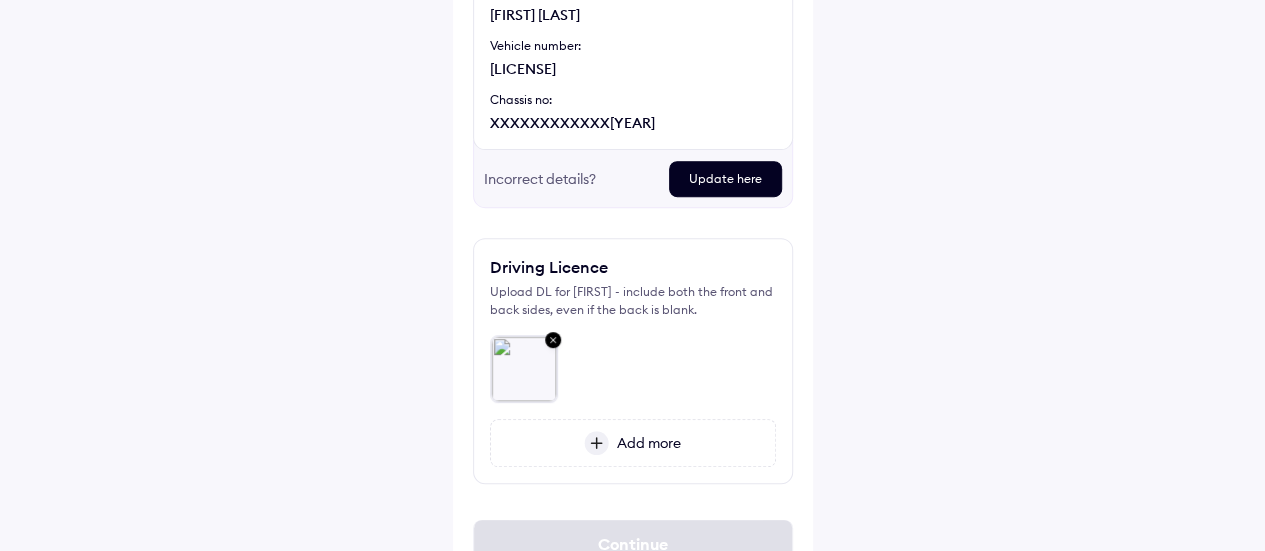 click on "Add more" at bounding box center (645, 443) 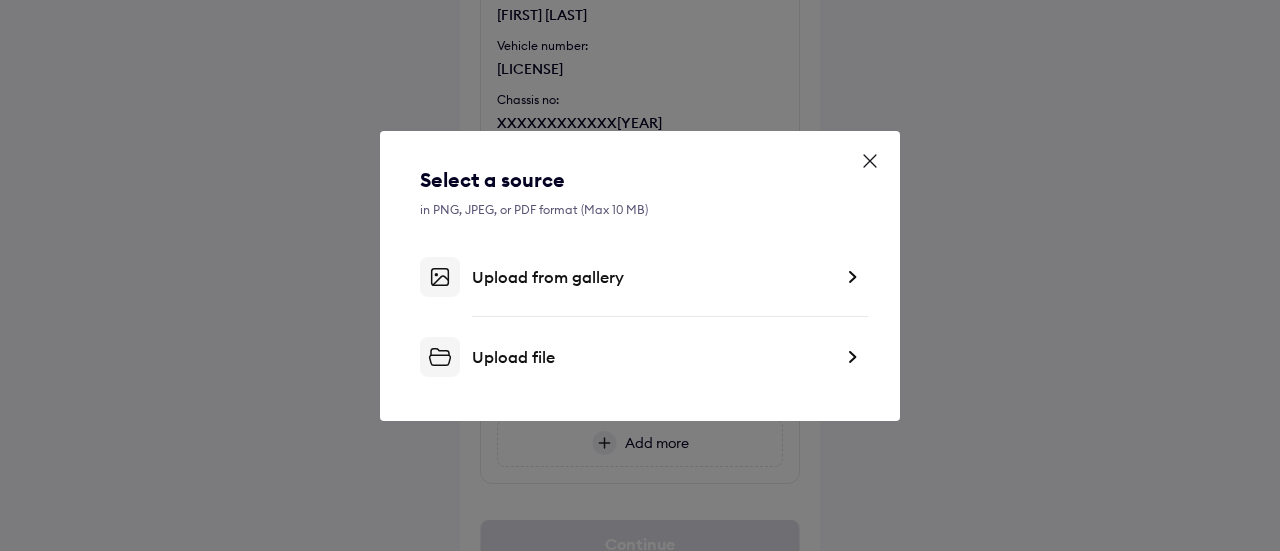 click on "Upload file" at bounding box center [652, 357] 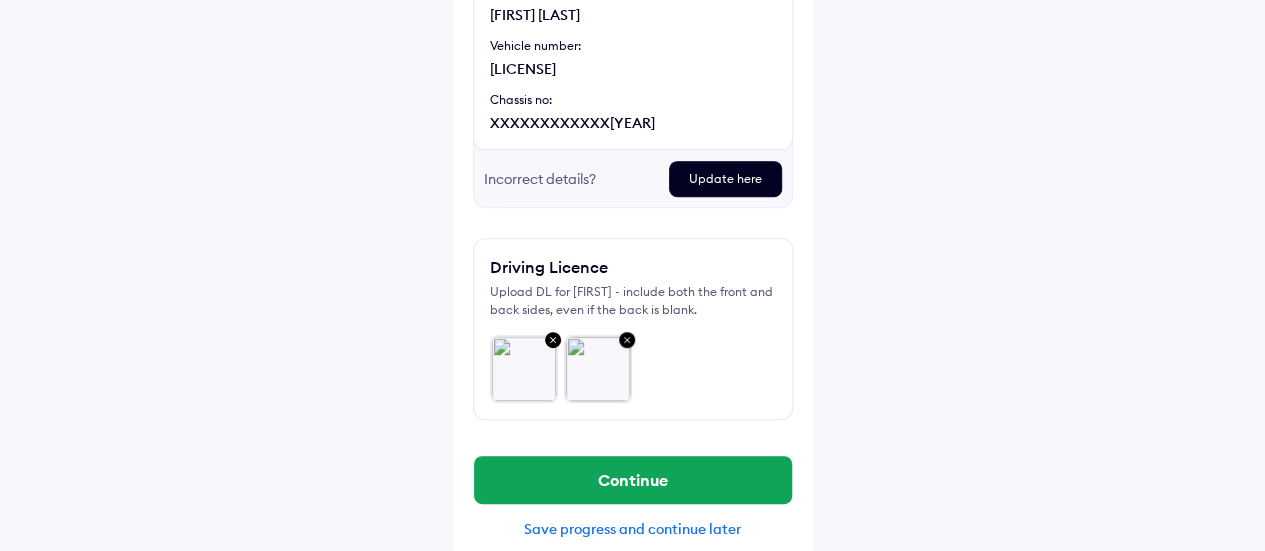 scroll, scrollTop: 343, scrollLeft: 0, axis: vertical 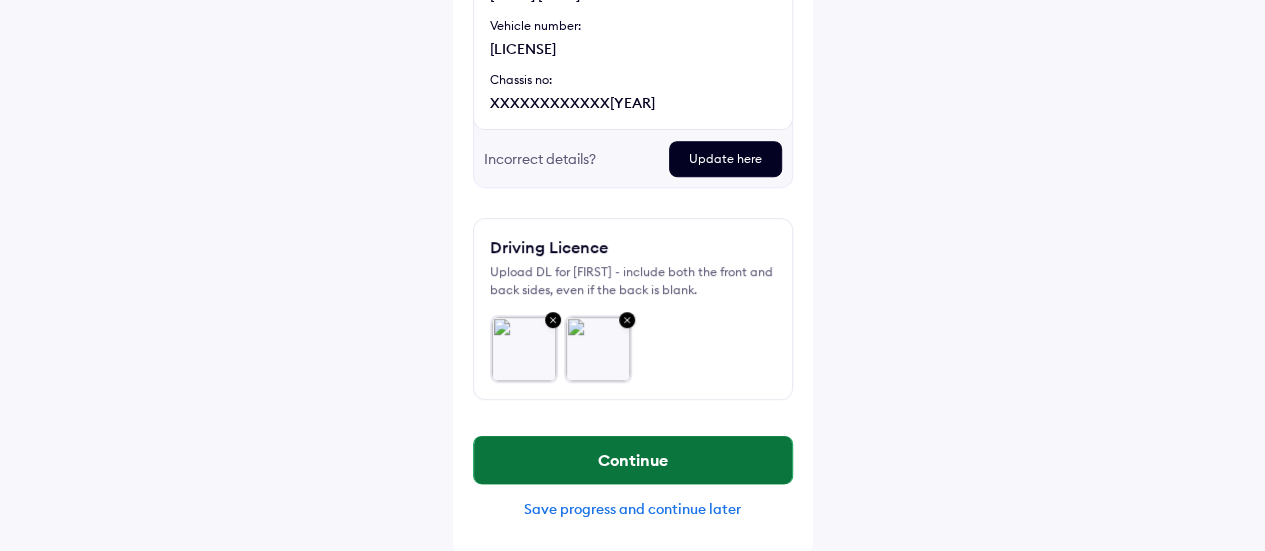 click on "Continue" at bounding box center [633, 460] 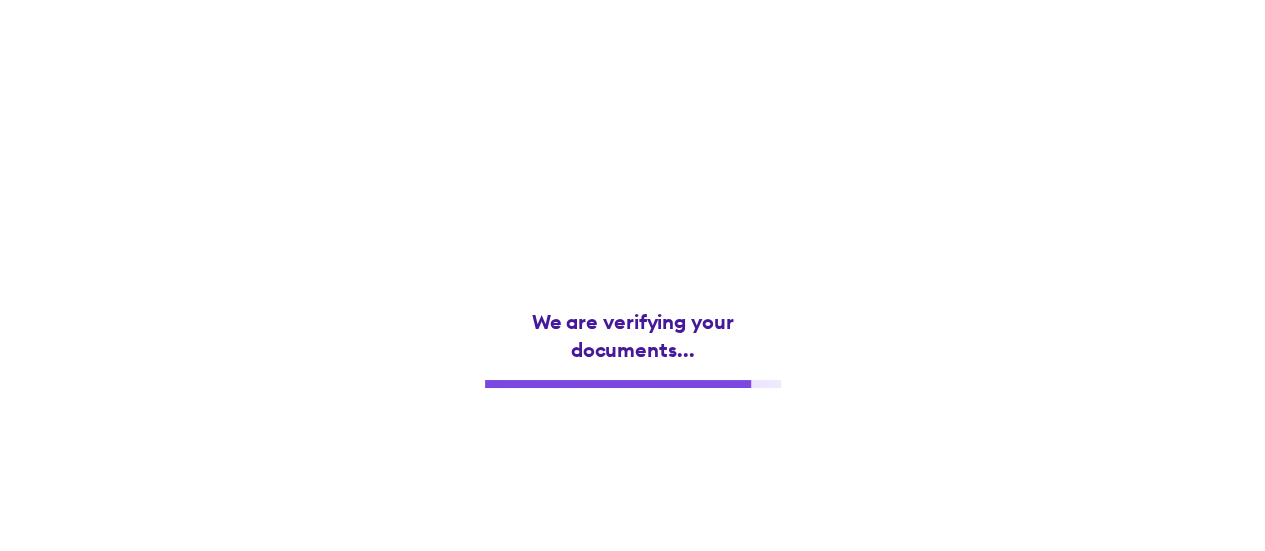 scroll, scrollTop: 0, scrollLeft: 0, axis: both 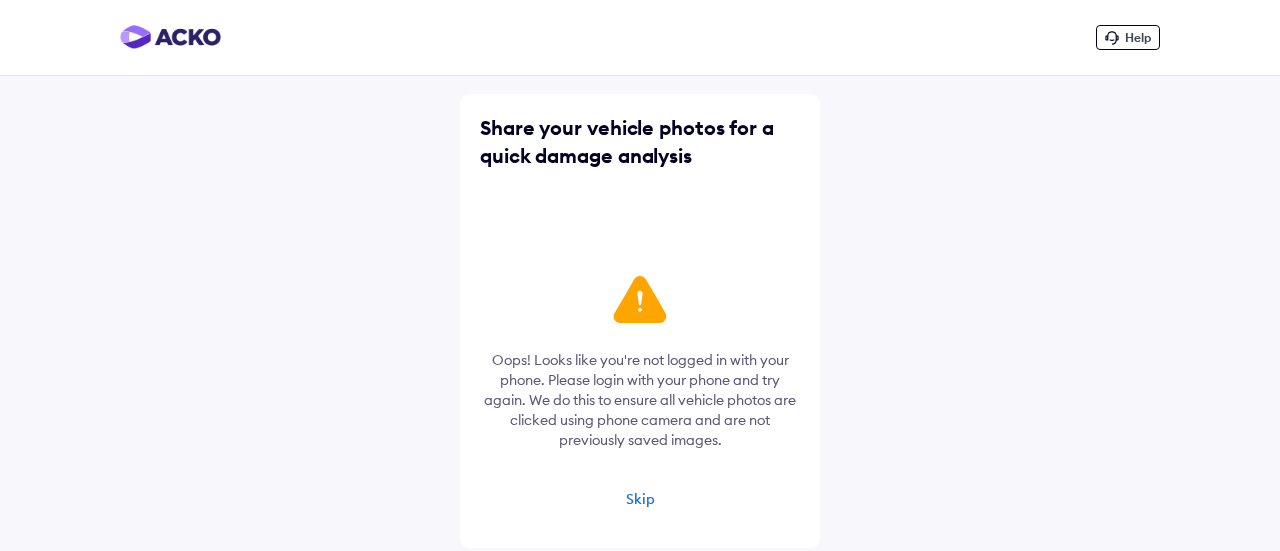 click on "Skip" at bounding box center [640, 499] 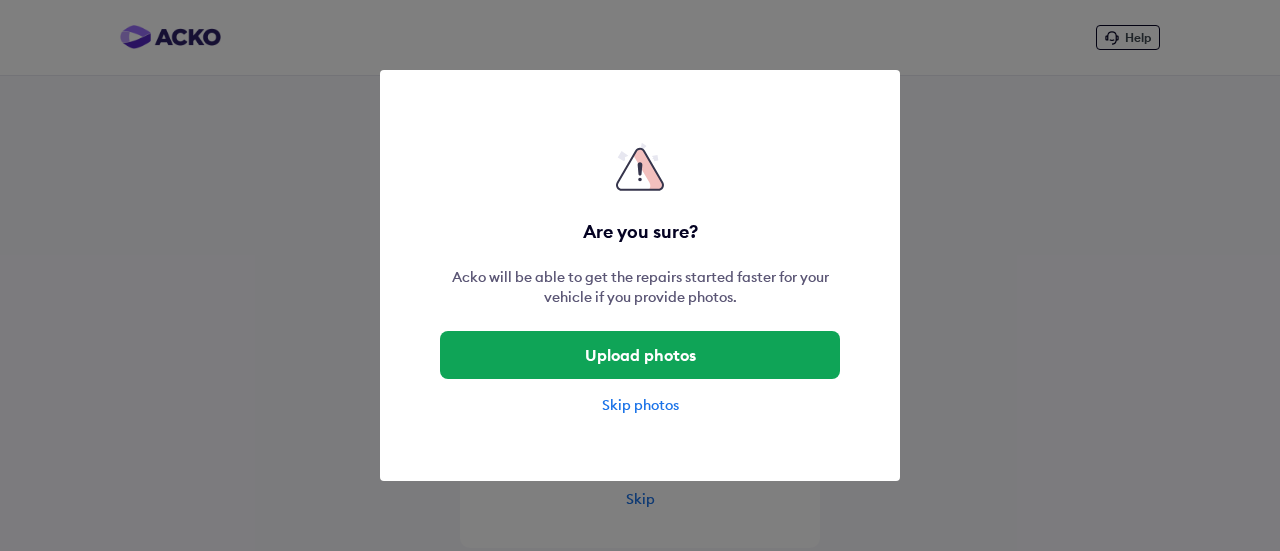 click on "Skip photos" at bounding box center [640, 405] 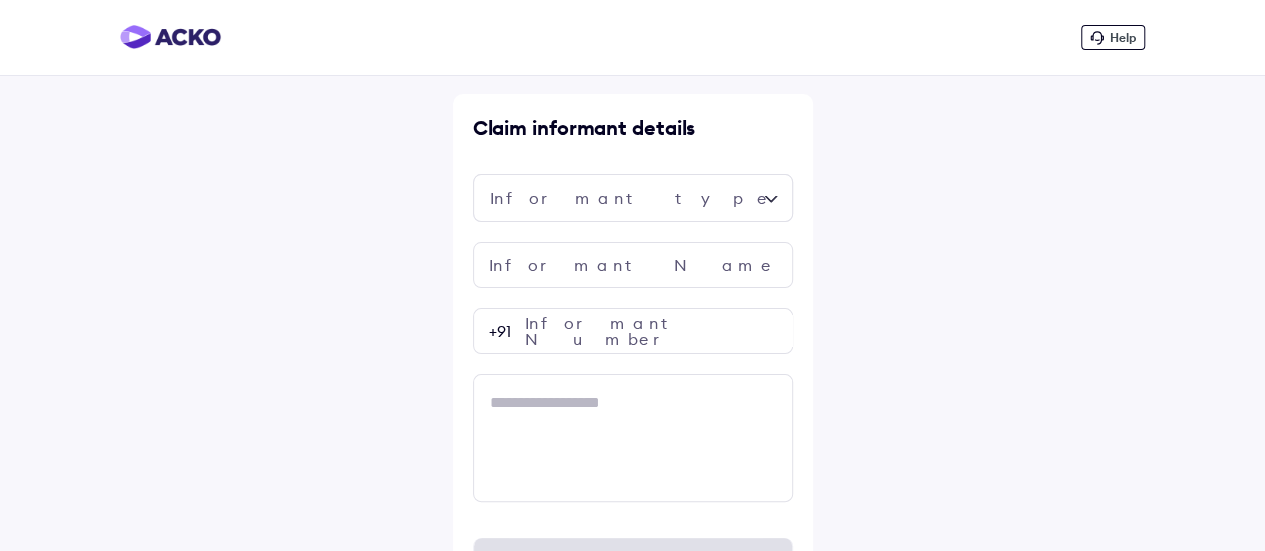 scroll, scrollTop: 67, scrollLeft: 0, axis: vertical 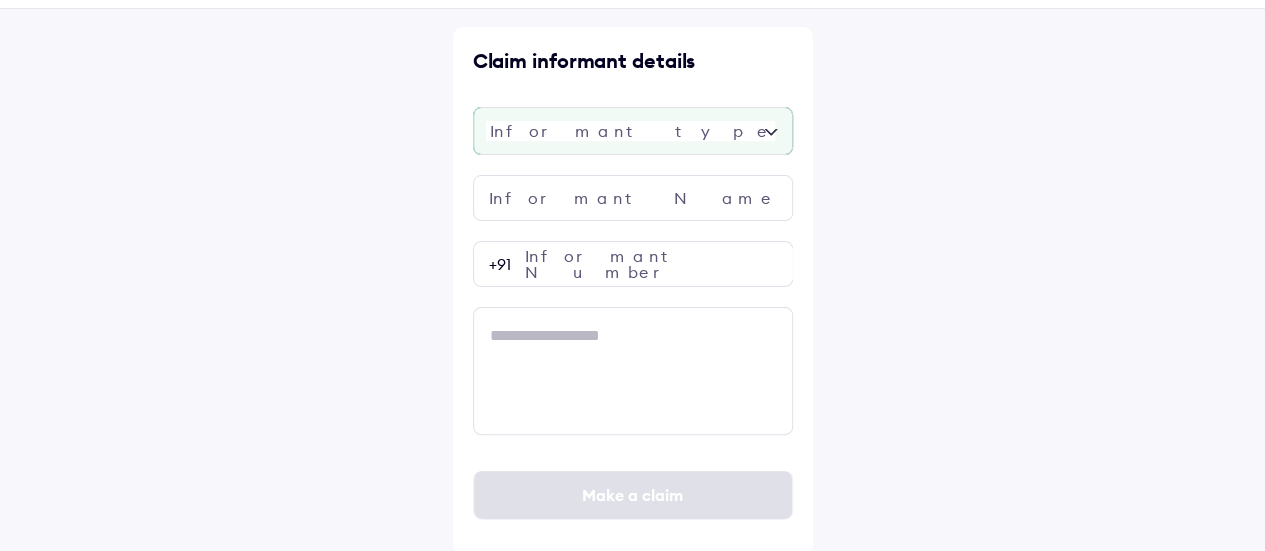 click at bounding box center (633, 131) 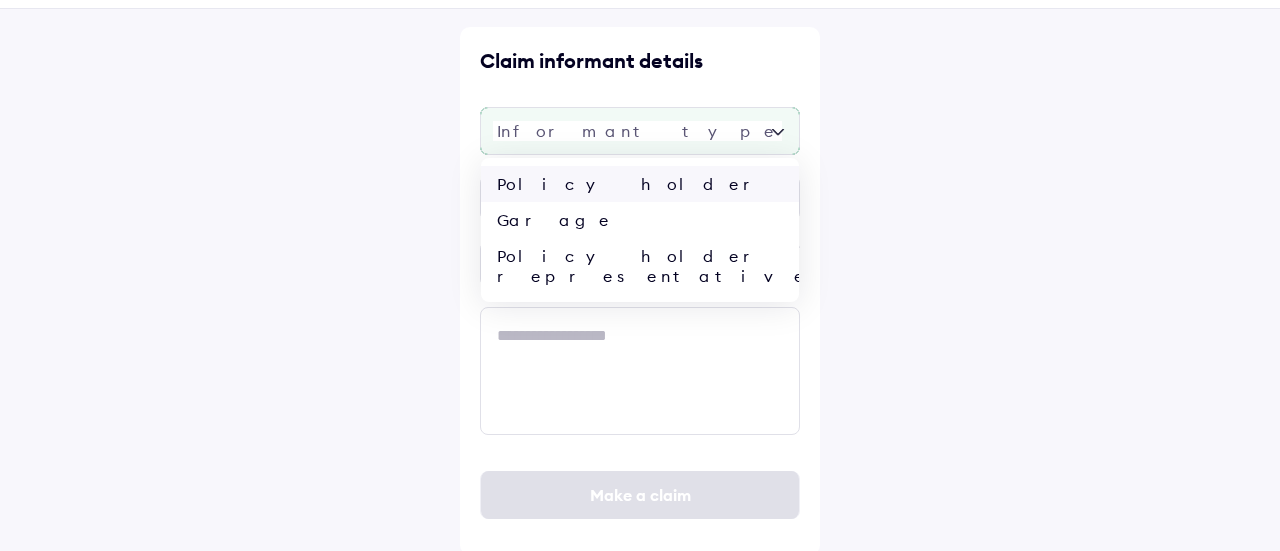 click on "Policy holder" at bounding box center [640, 184] 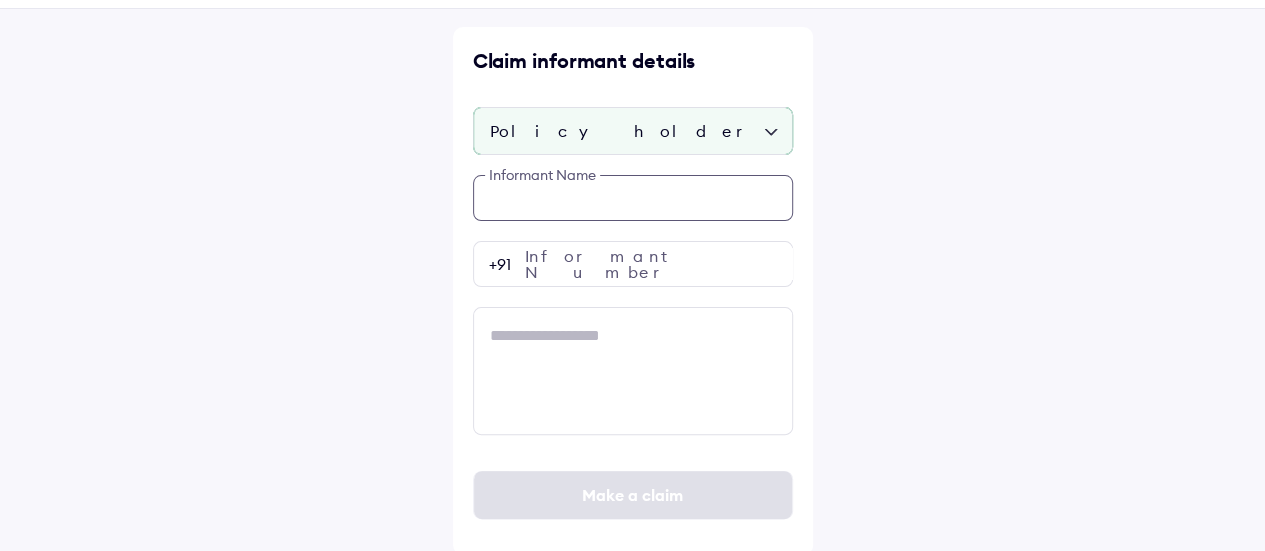 scroll, scrollTop: 54, scrollLeft: 0, axis: vertical 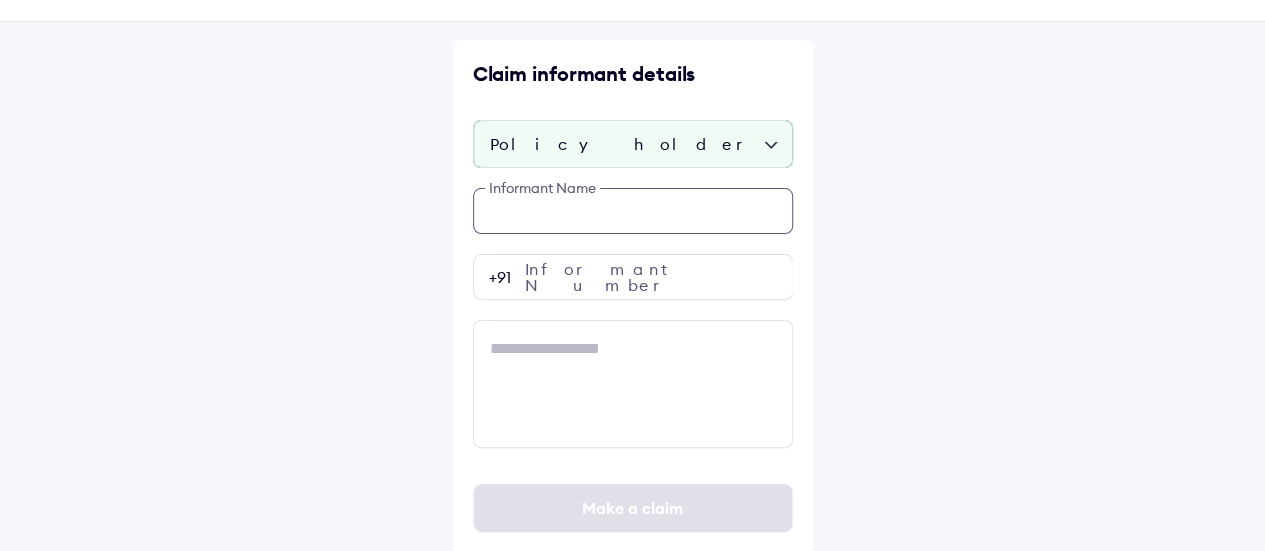 click at bounding box center (633, 211) 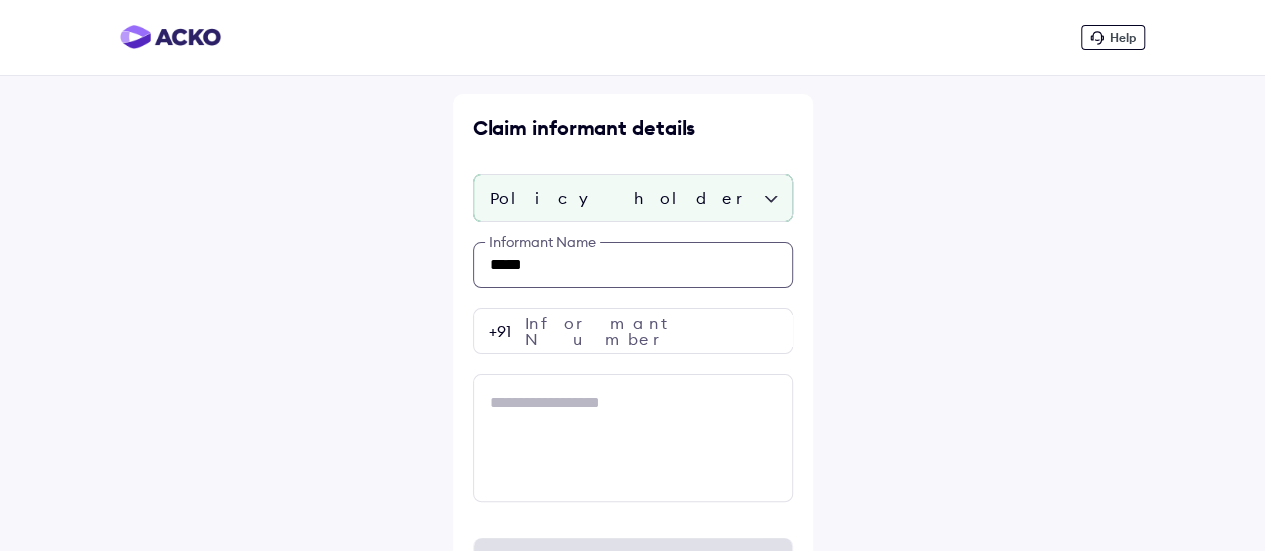 type on "*****" 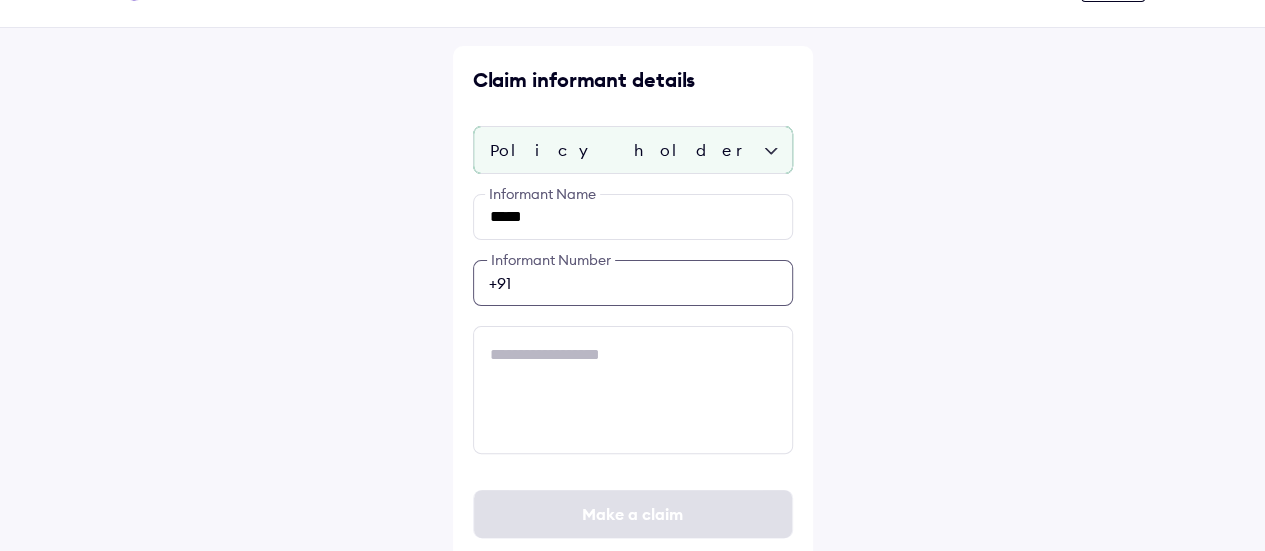 scroll, scrollTop: 54, scrollLeft: 0, axis: vertical 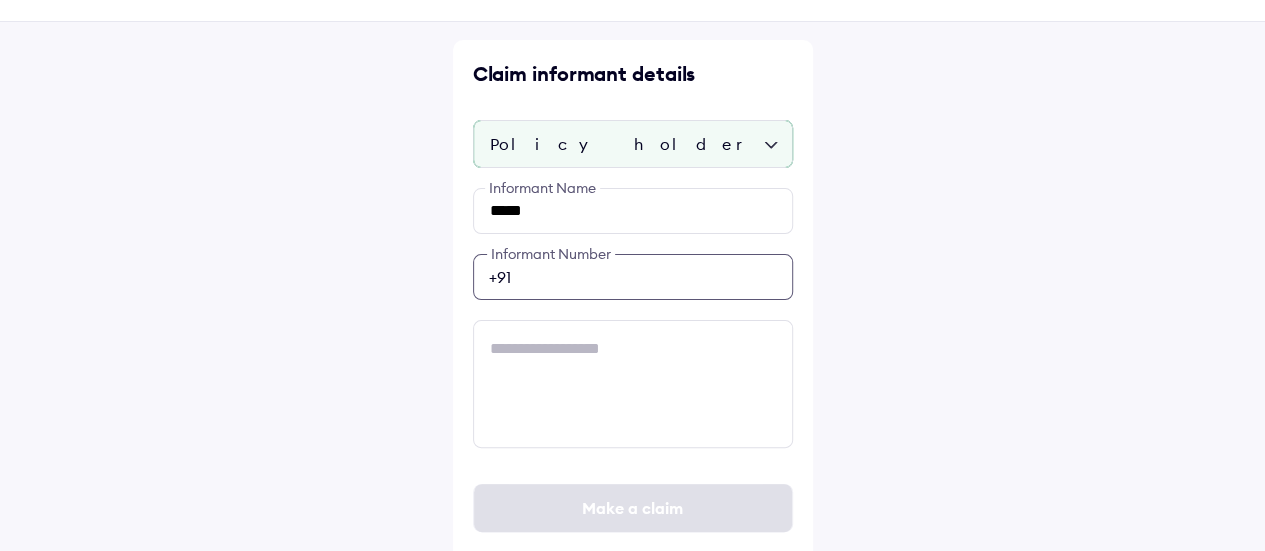 paste on "**********" 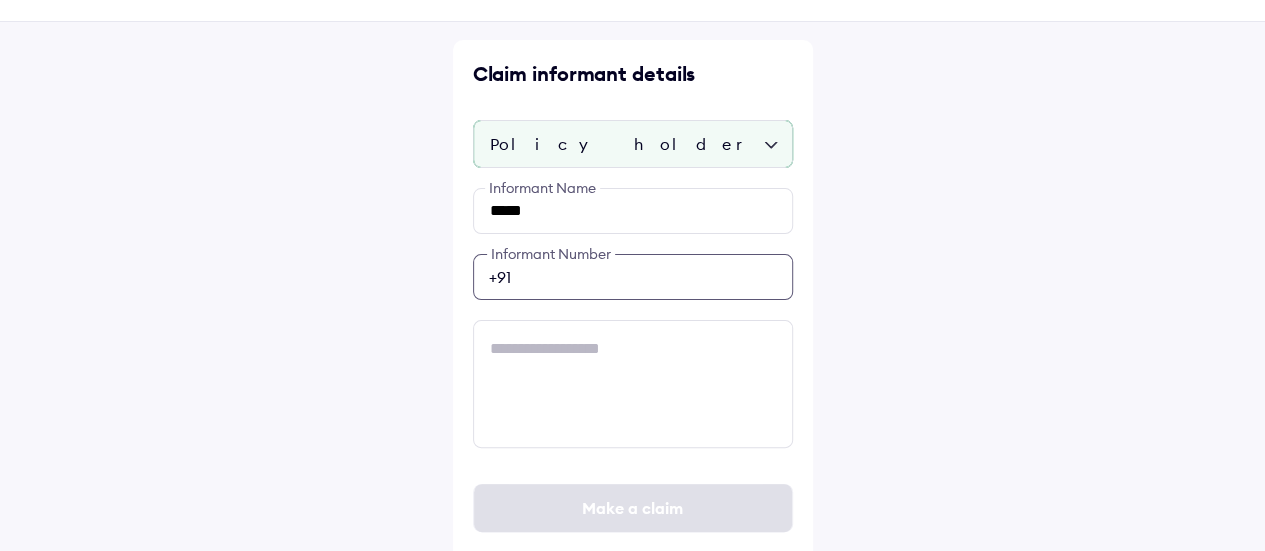 type on "**********" 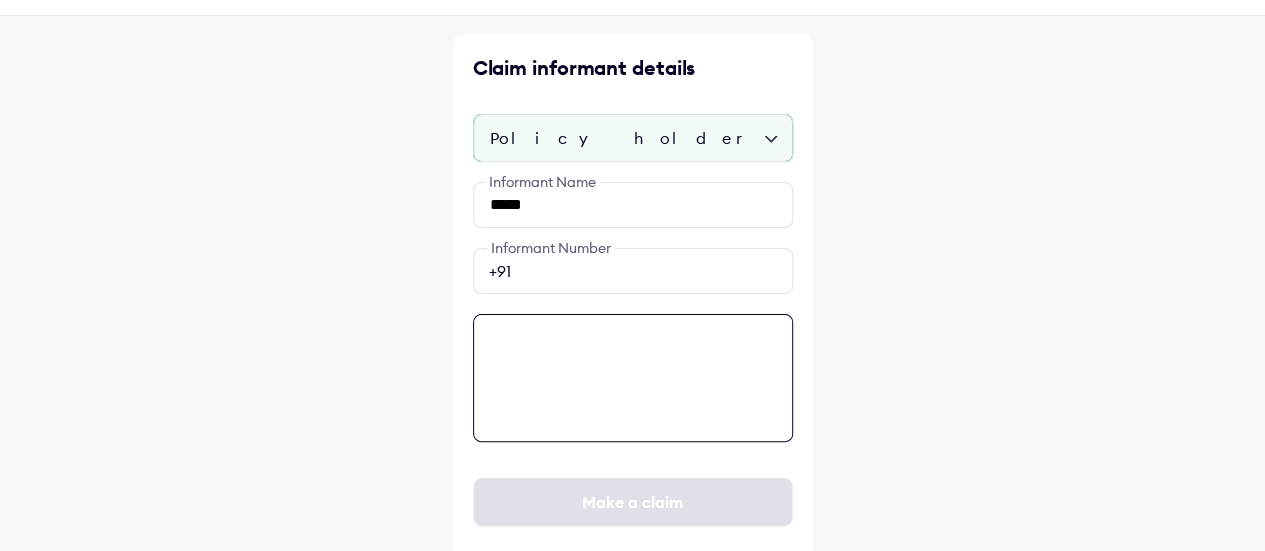 click at bounding box center (633, 378) 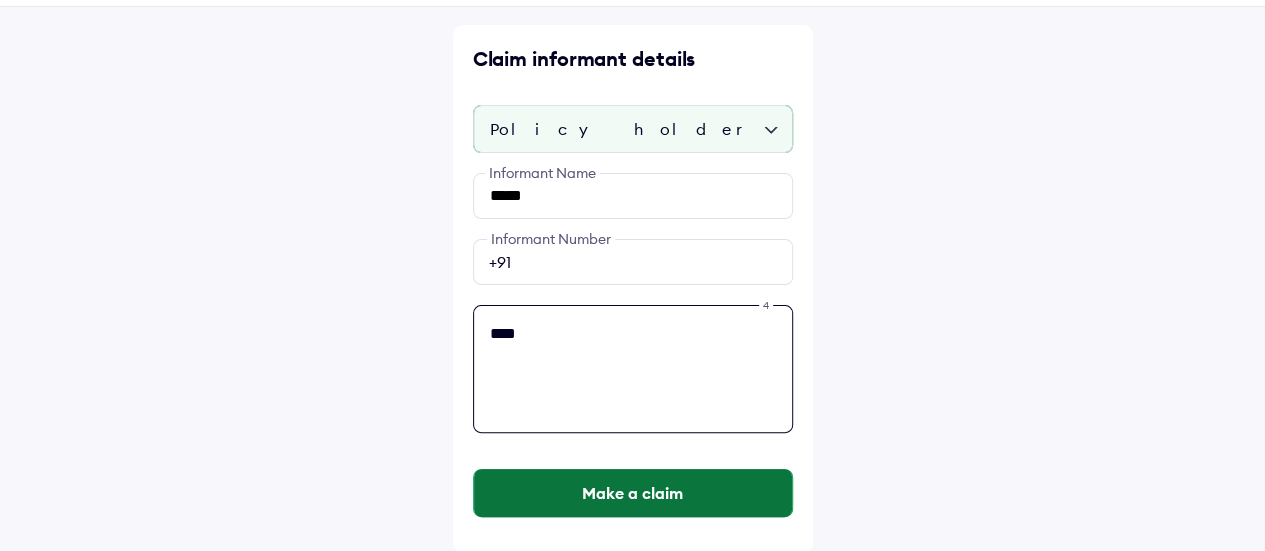 type on "****" 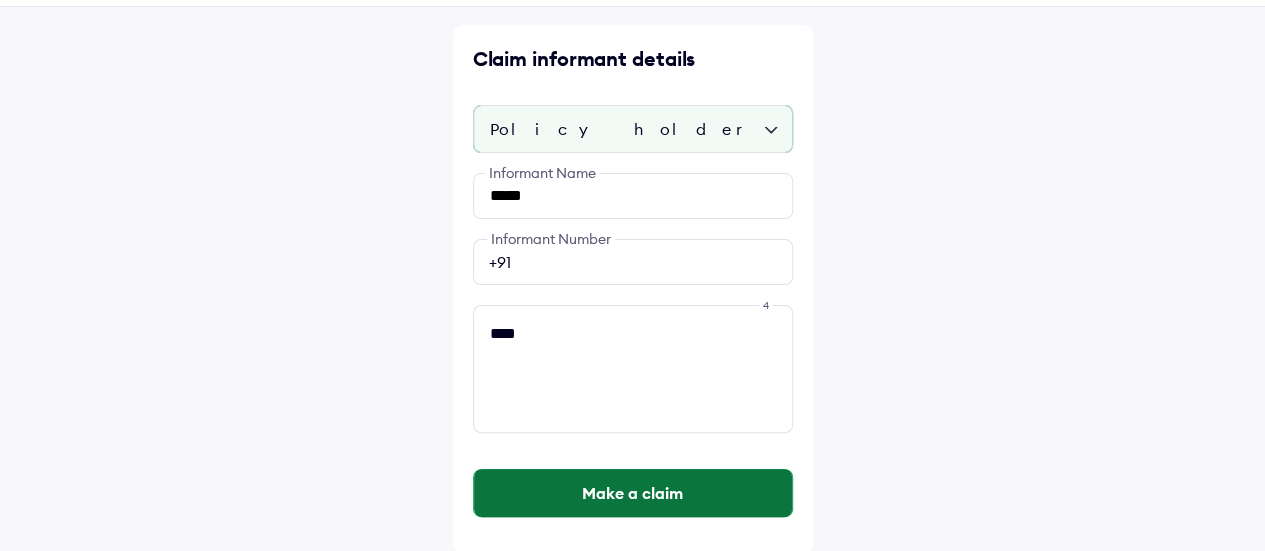 click on "Make a claim" at bounding box center [633, 493] 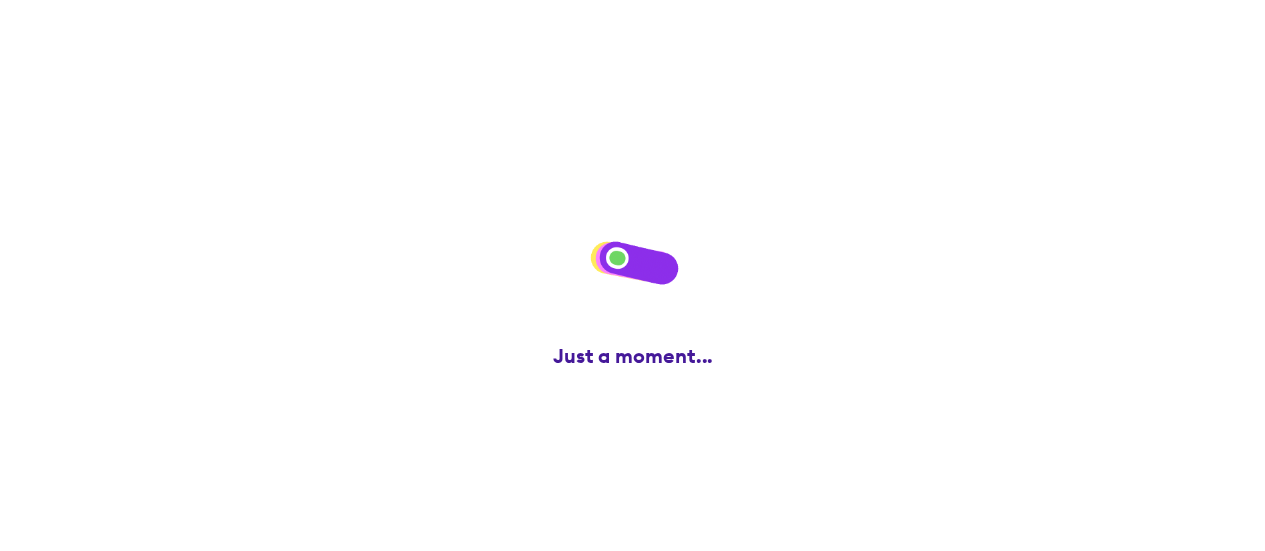 scroll, scrollTop: 0, scrollLeft: 0, axis: both 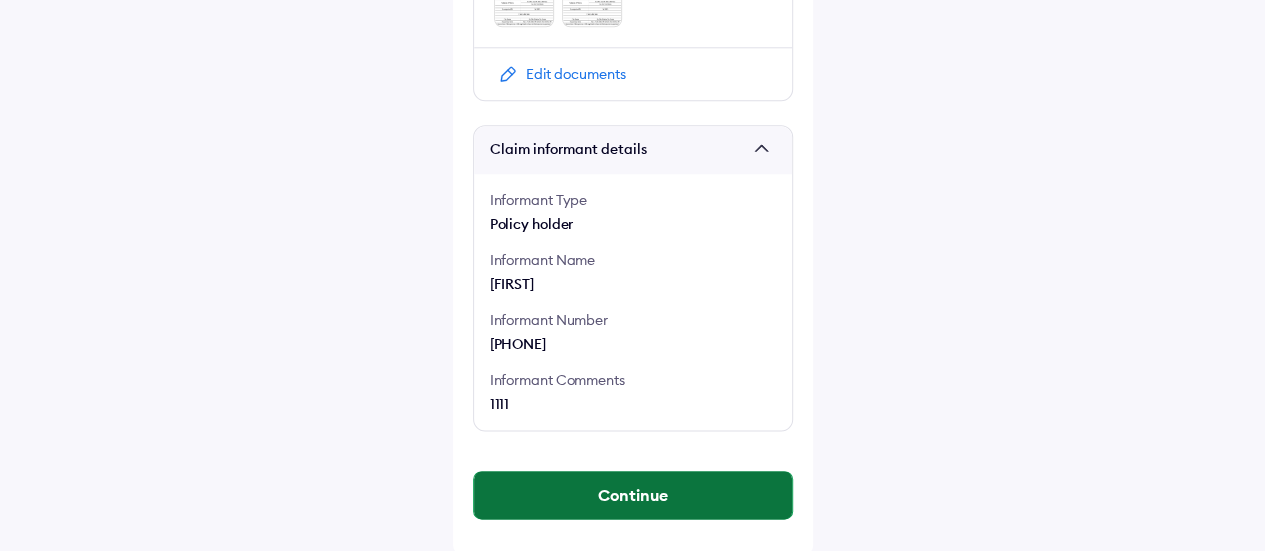 click on "Continue" at bounding box center (633, 495) 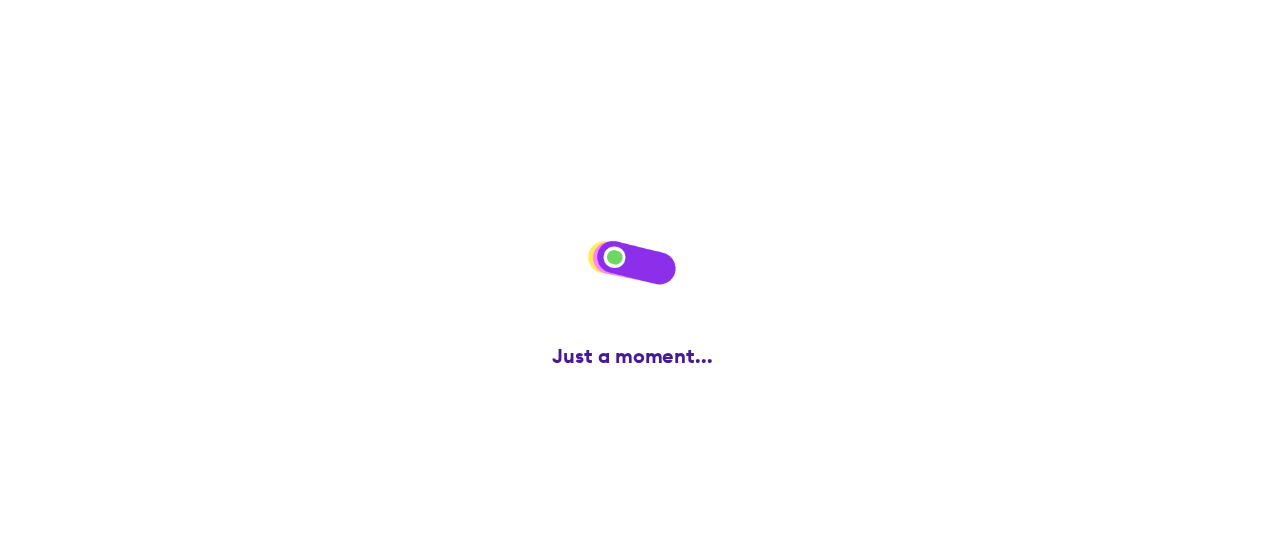 scroll, scrollTop: 0, scrollLeft: 0, axis: both 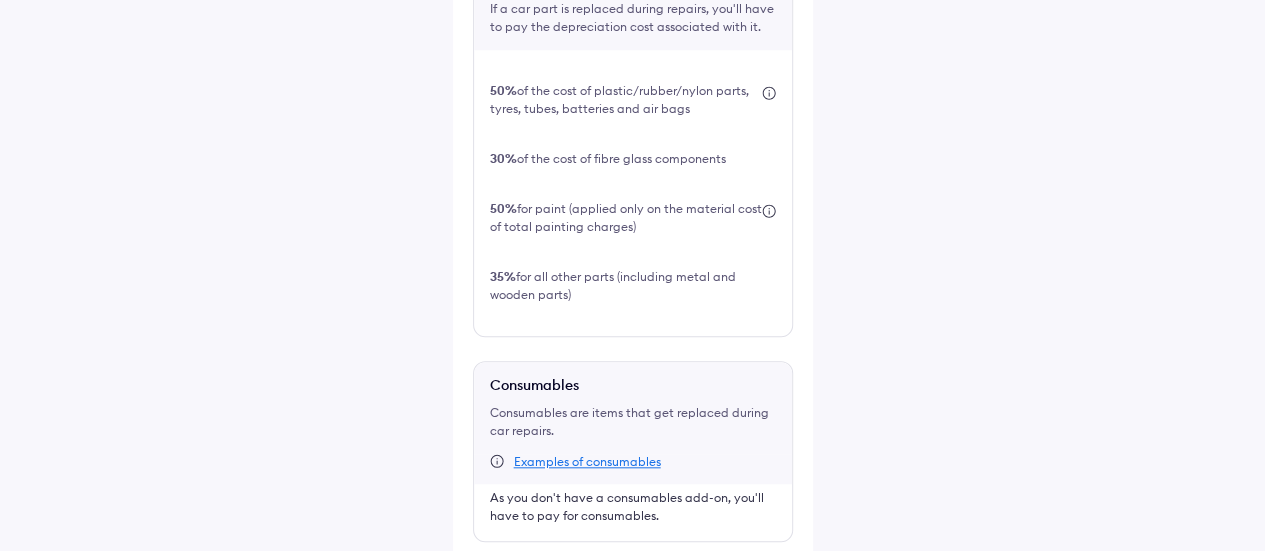 click at bounding box center (481, 576) 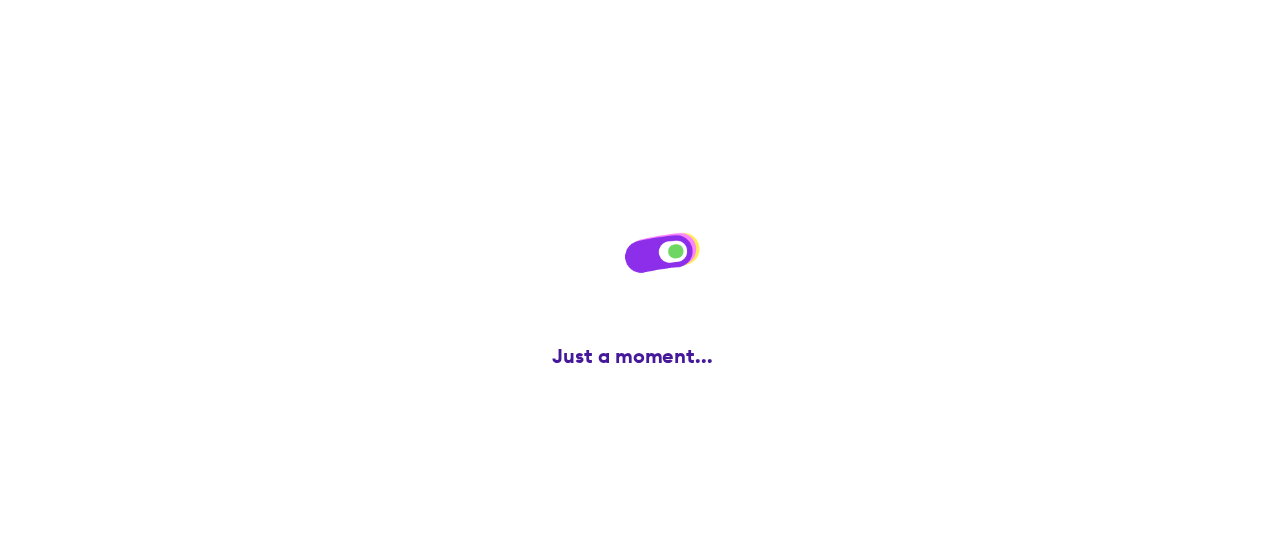 scroll, scrollTop: 0, scrollLeft: 0, axis: both 